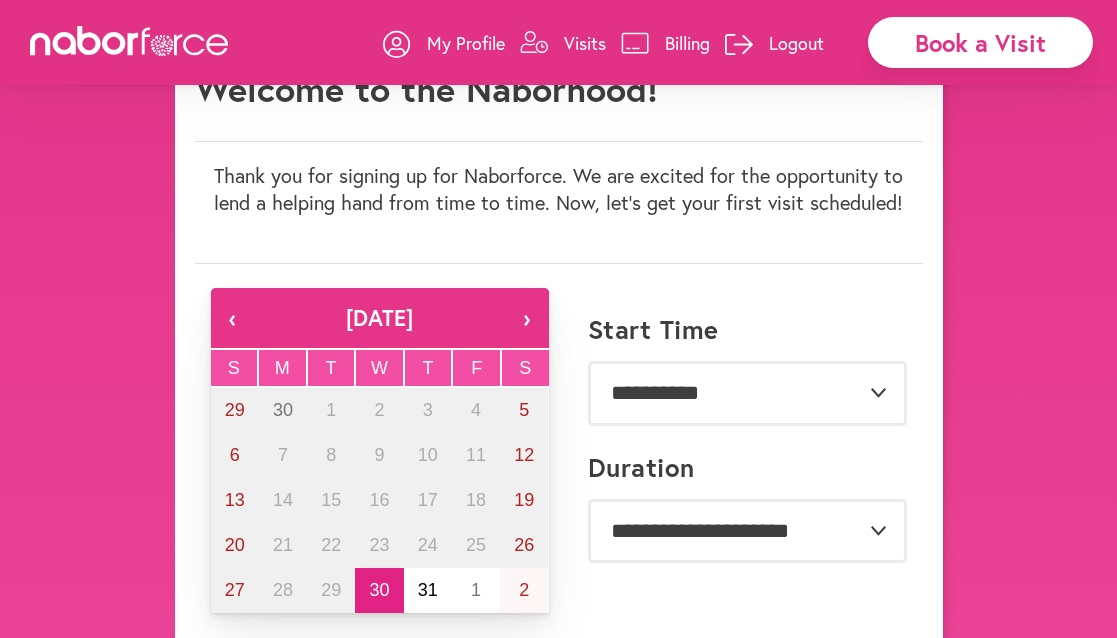 scroll, scrollTop: 140, scrollLeft: 0, axis: vertical 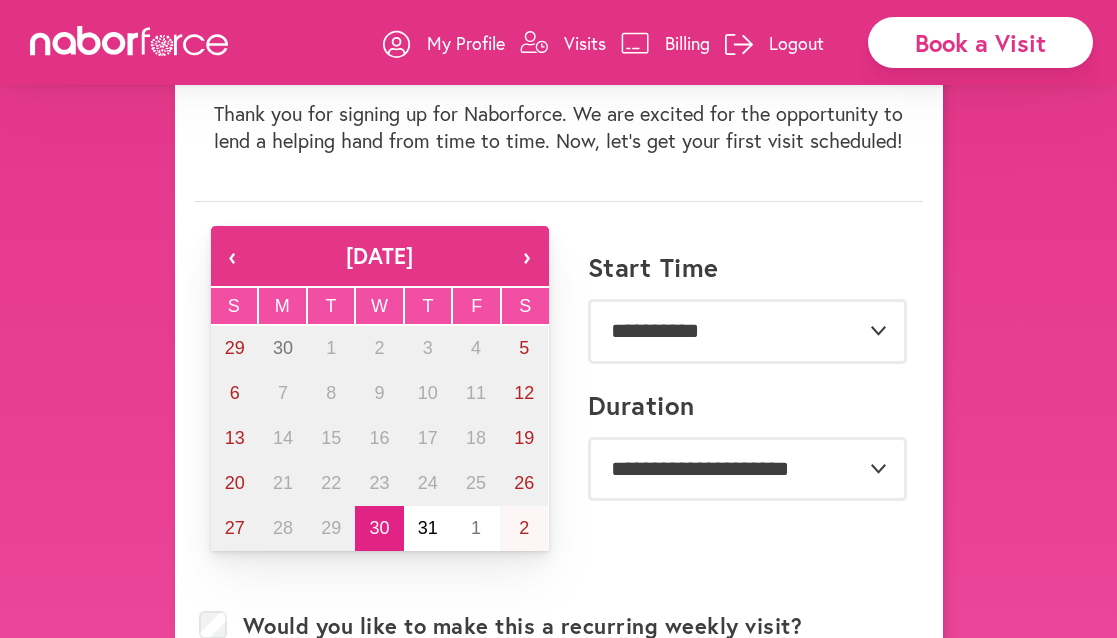 click on "My Profile" at bounding box center (466, 43) 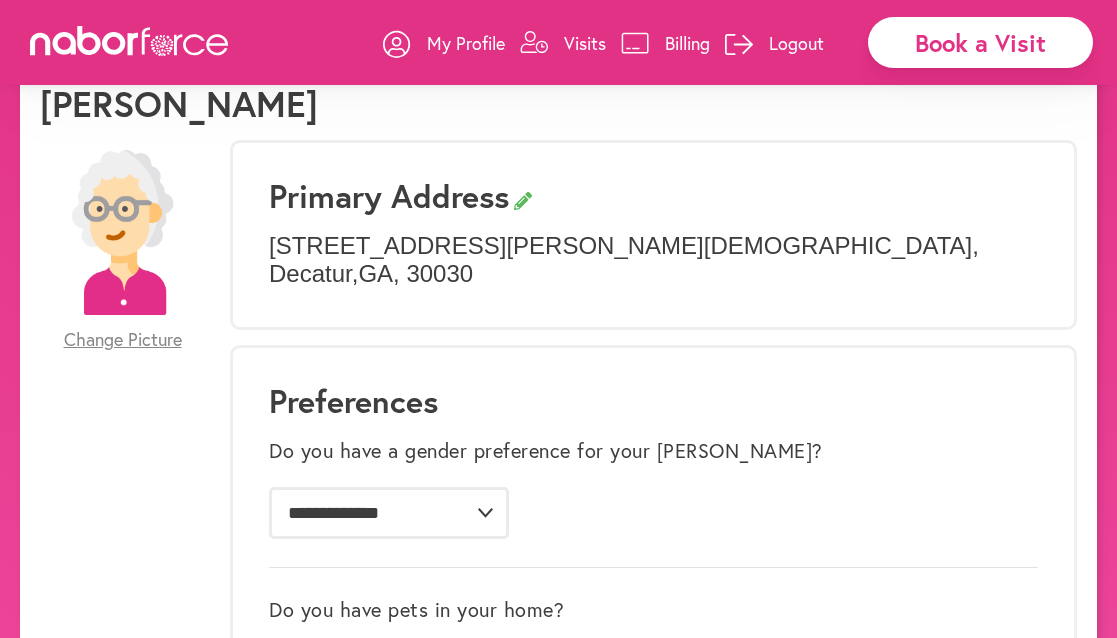 scroll, scrollTop: 139, scrollLeft: 0, axis: vertical 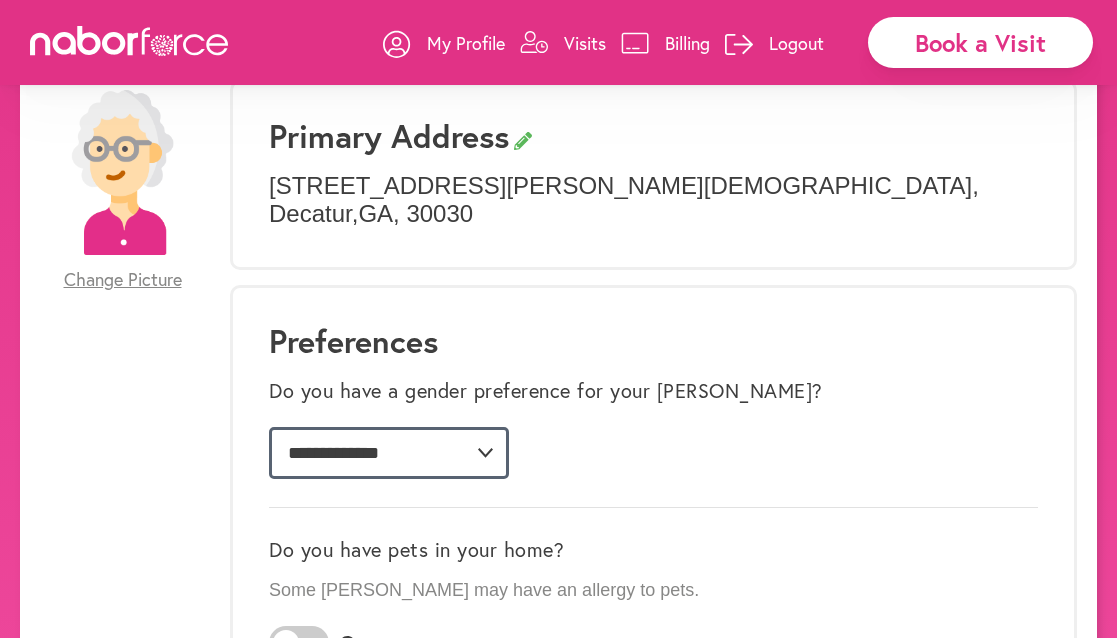 select on "*" 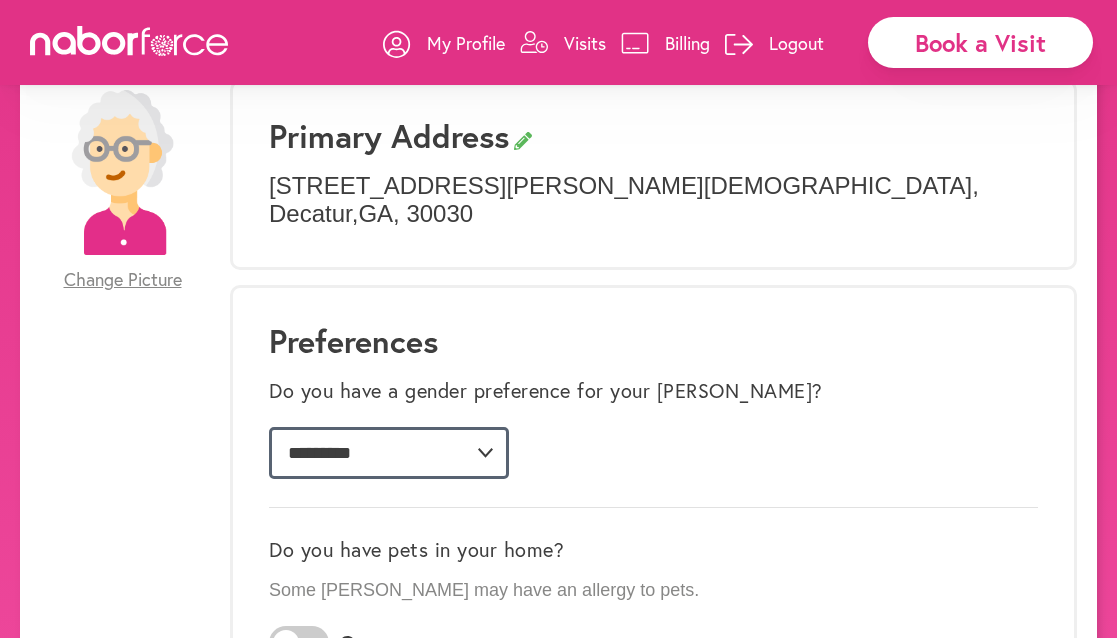 click on "**********" at bounding box center (0, 0) 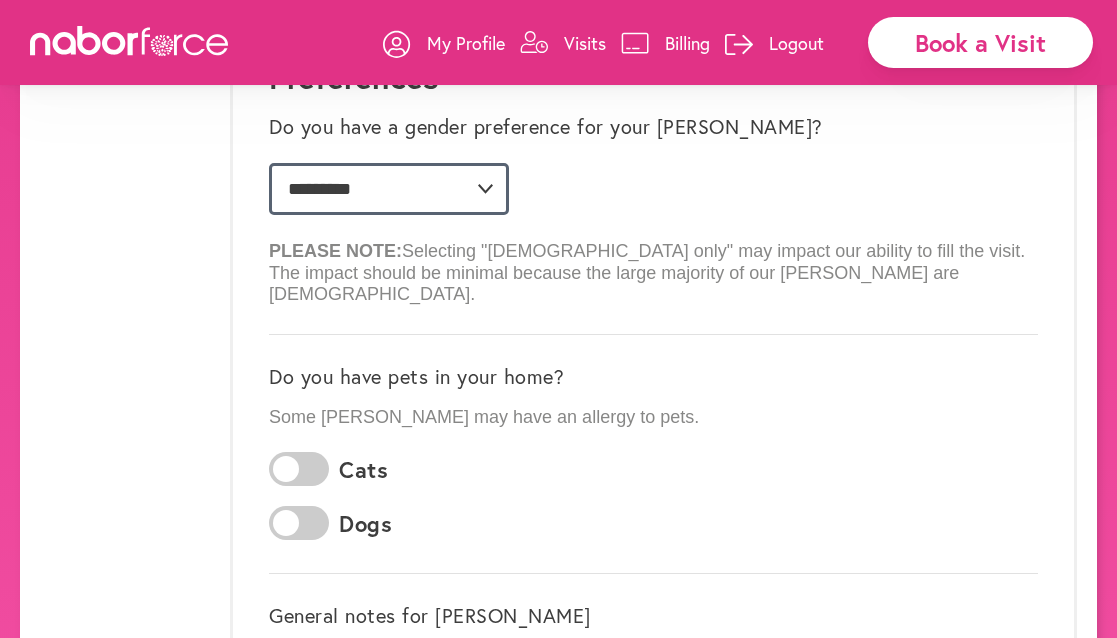 scroll, scrollTop: 446, scrollLeft: 0, axis: vertical 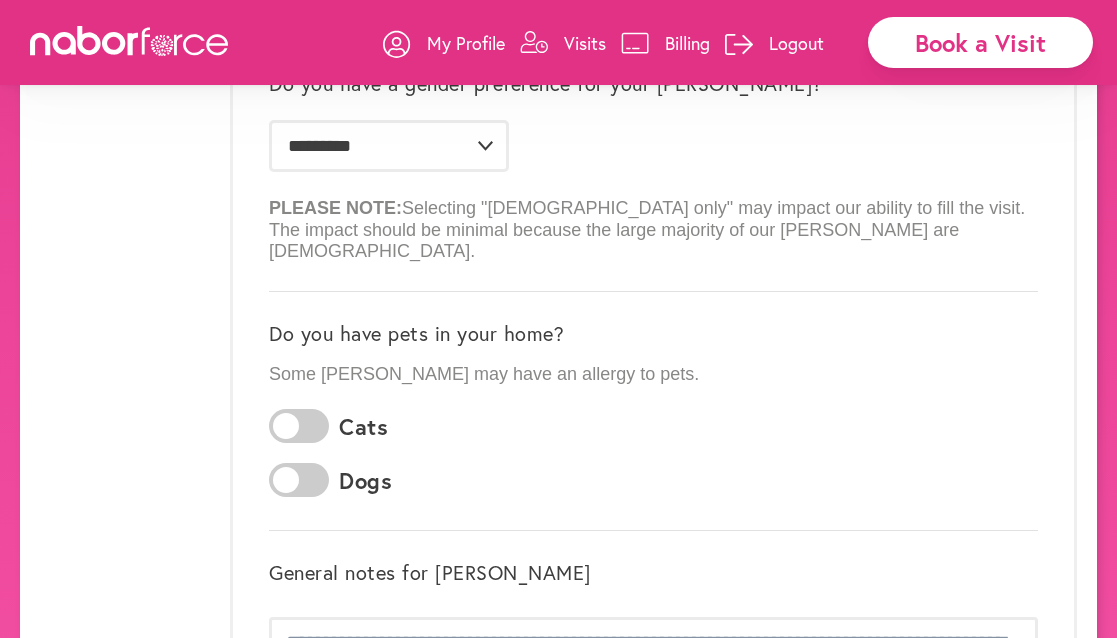 click at bounding box center [299, 426] 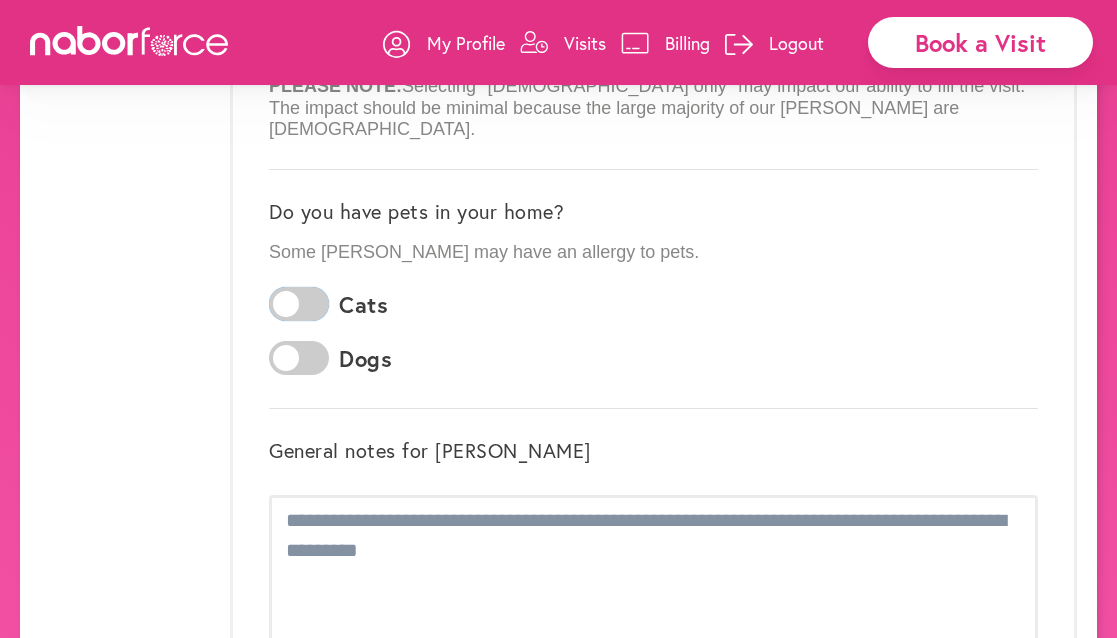 scroll, scrollTop: 670, scrollLeft: 0, axis: vertical 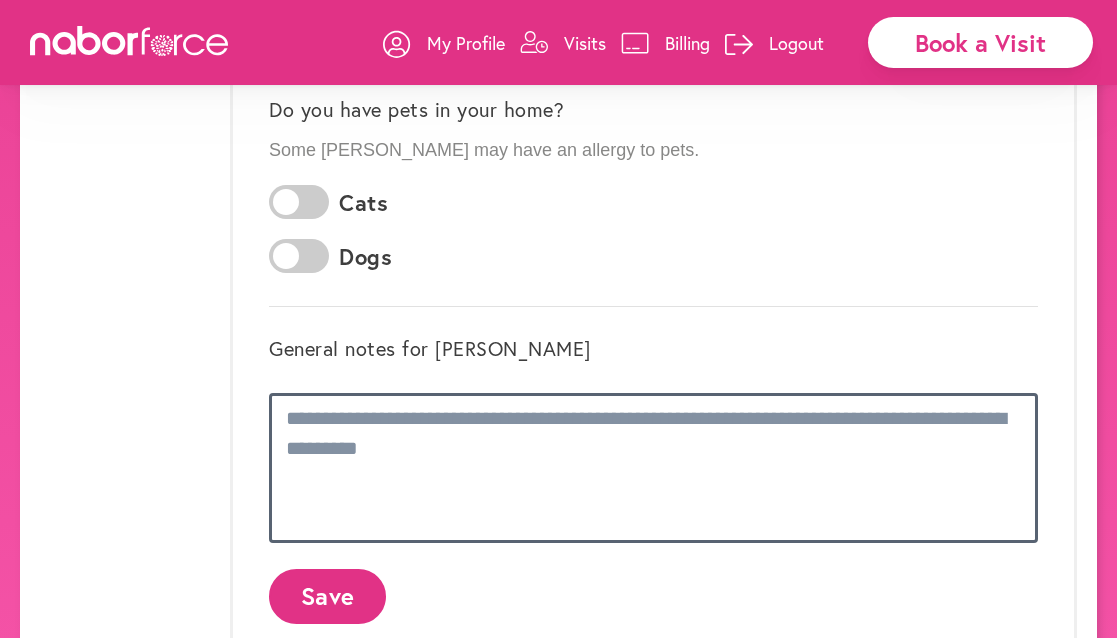 click at bounding box center [653, 468] 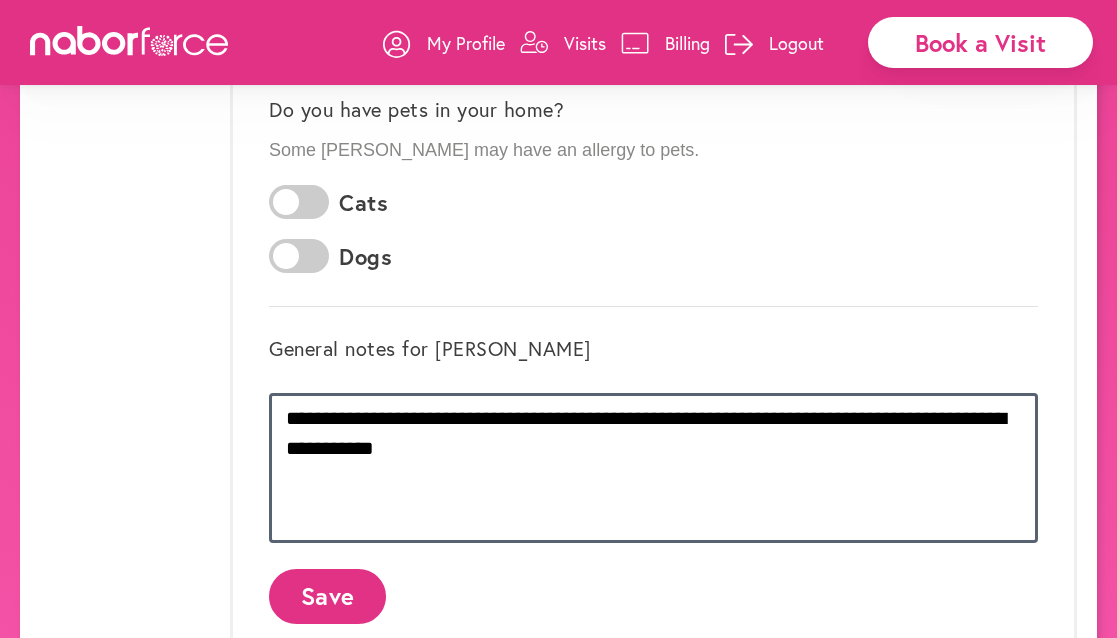 type on "**********" 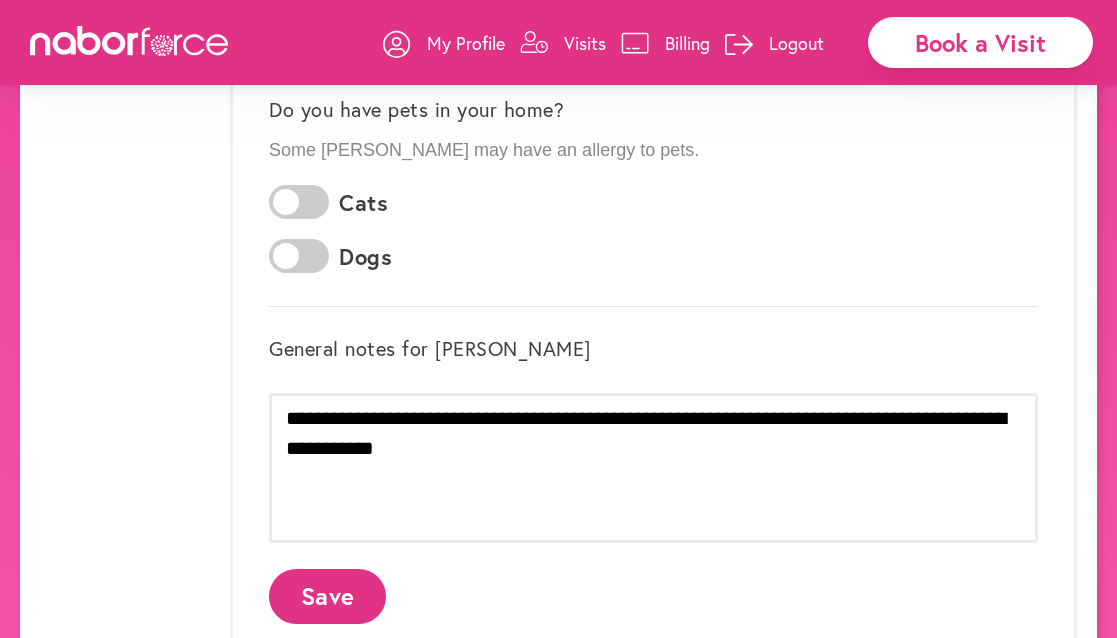 click on "Save" 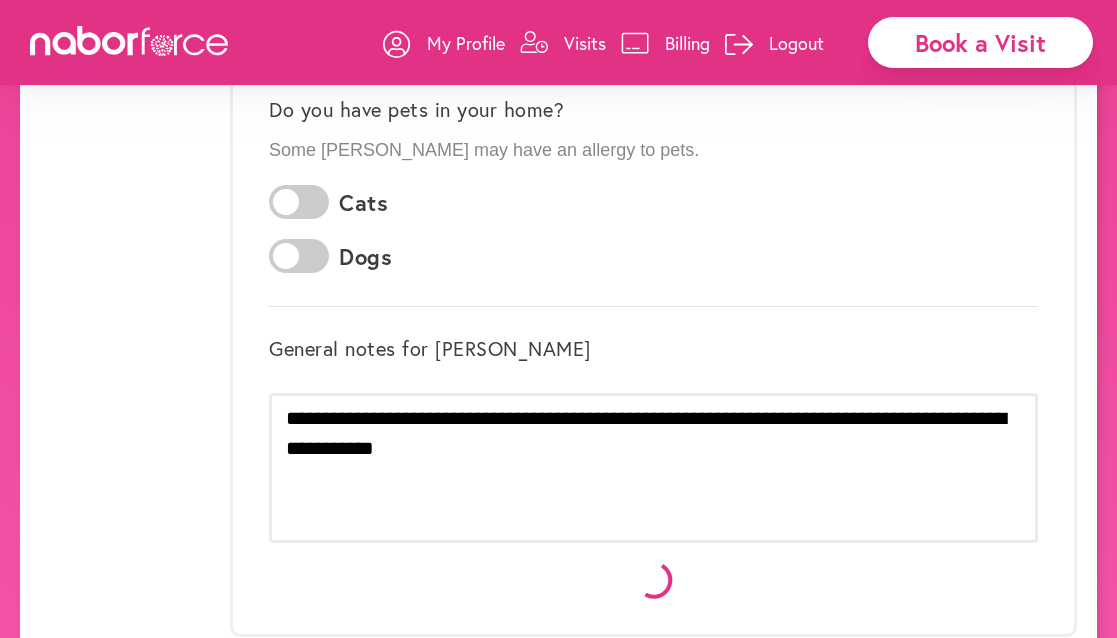 scroll, scrollTop: 0, scrollLeft: 0, axis: both 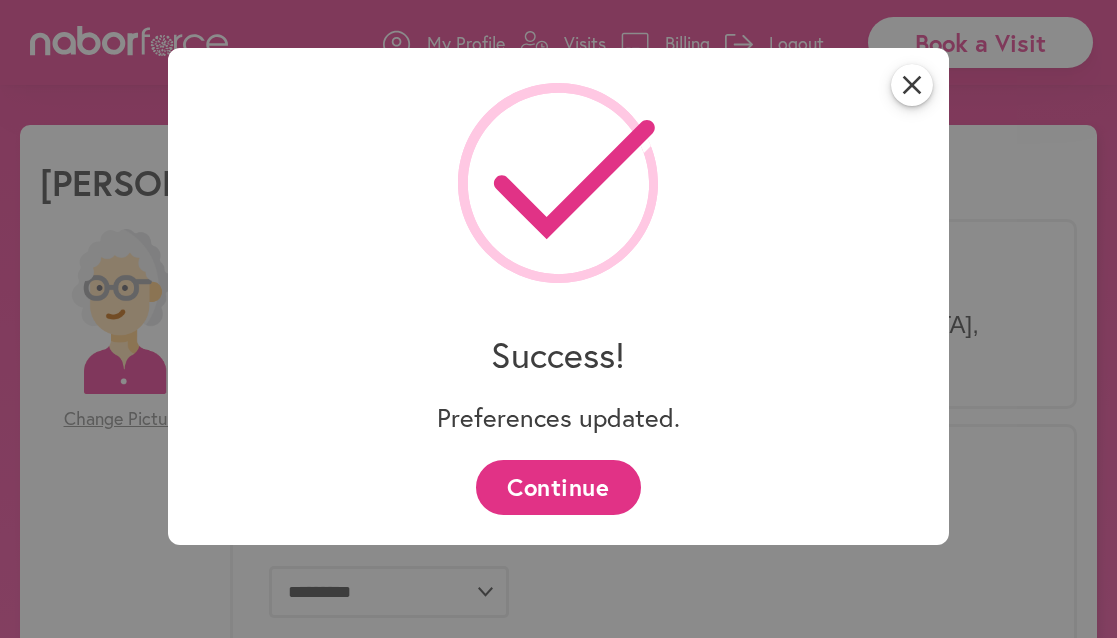 click on "Continue" at bounding box center (558, 487) 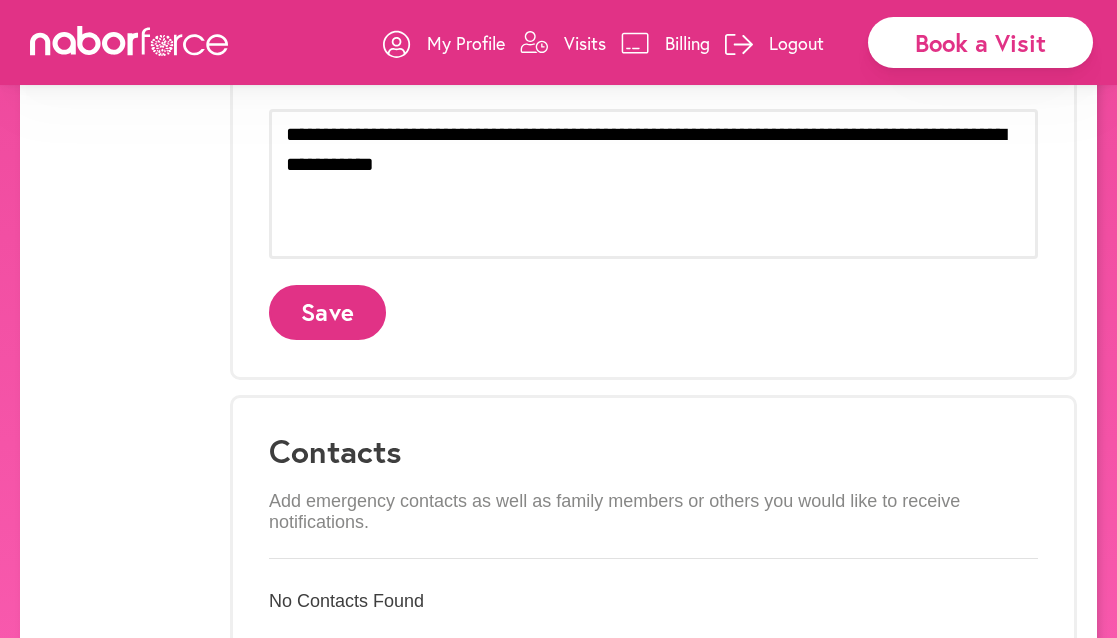 scroll, scrollTop: 1128, scrollLeft: 0, axis: vertical 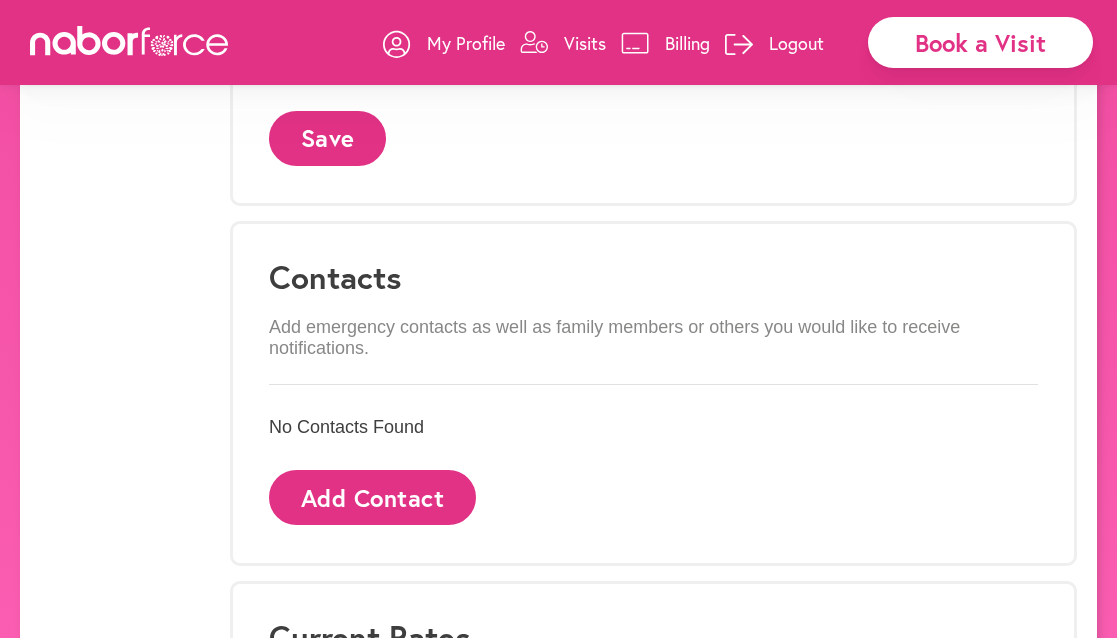 click on "Add Contact" at bounding box center [372, 497] 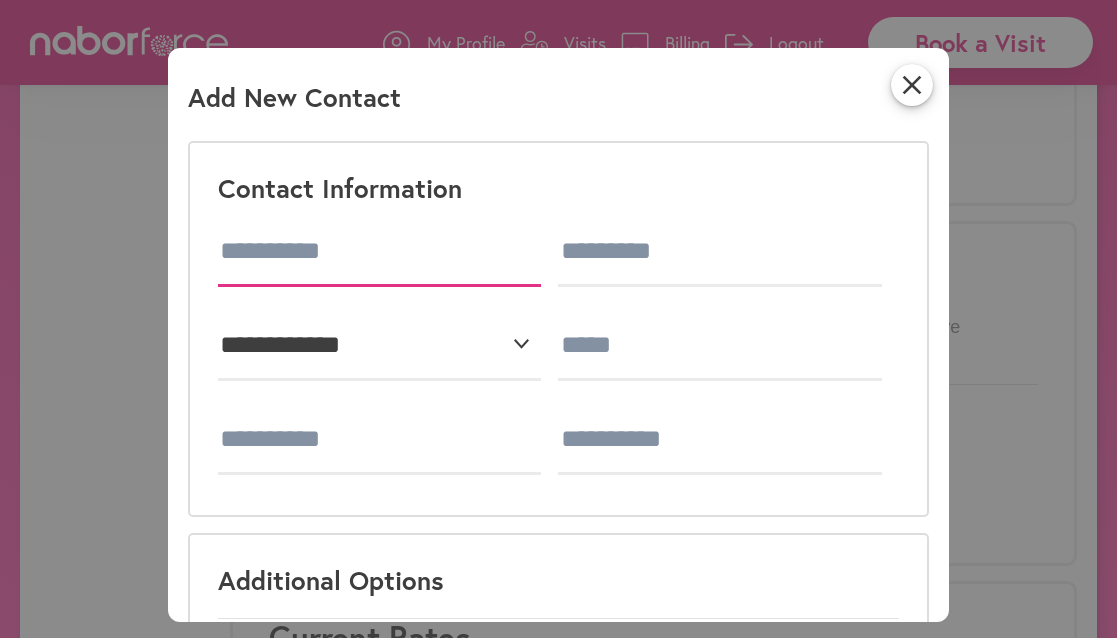 click at bounding box center [380, 252] 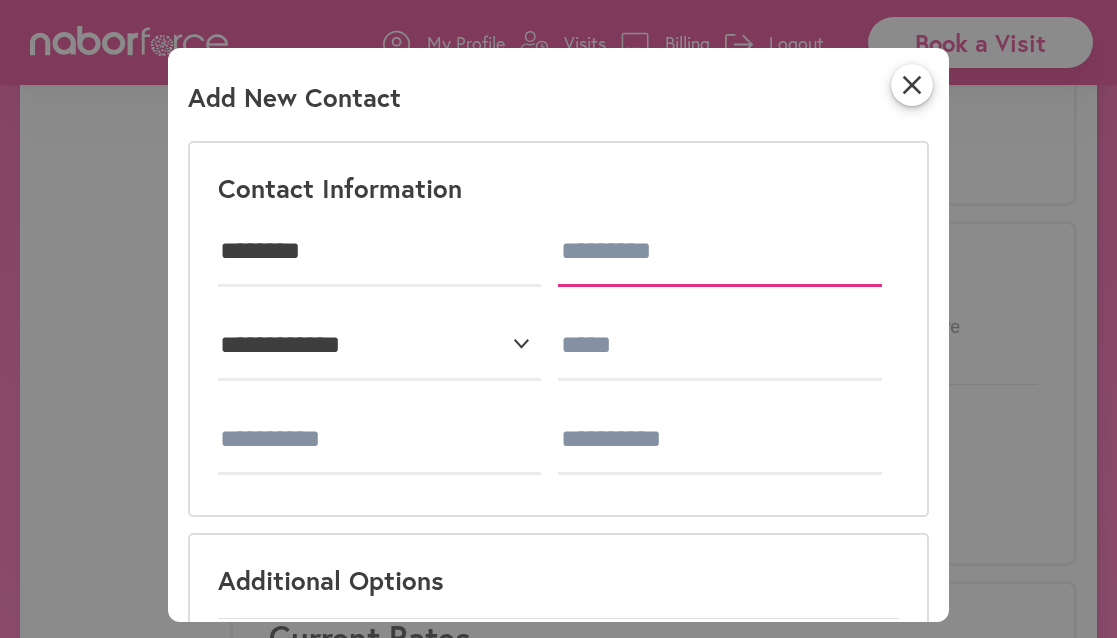 type on "*****" 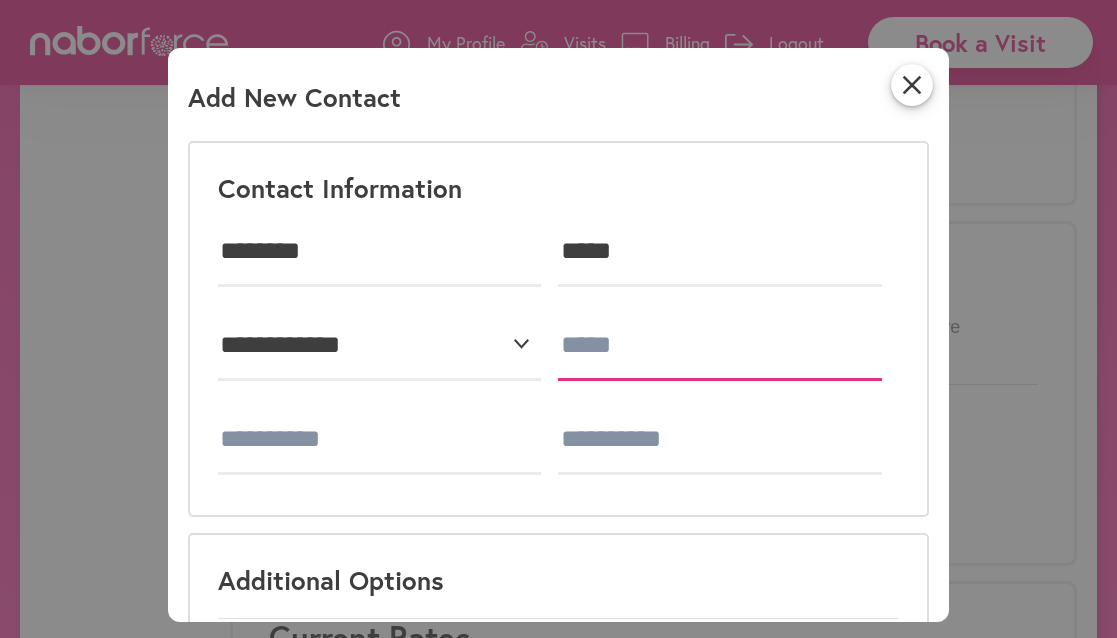 type on "**********" 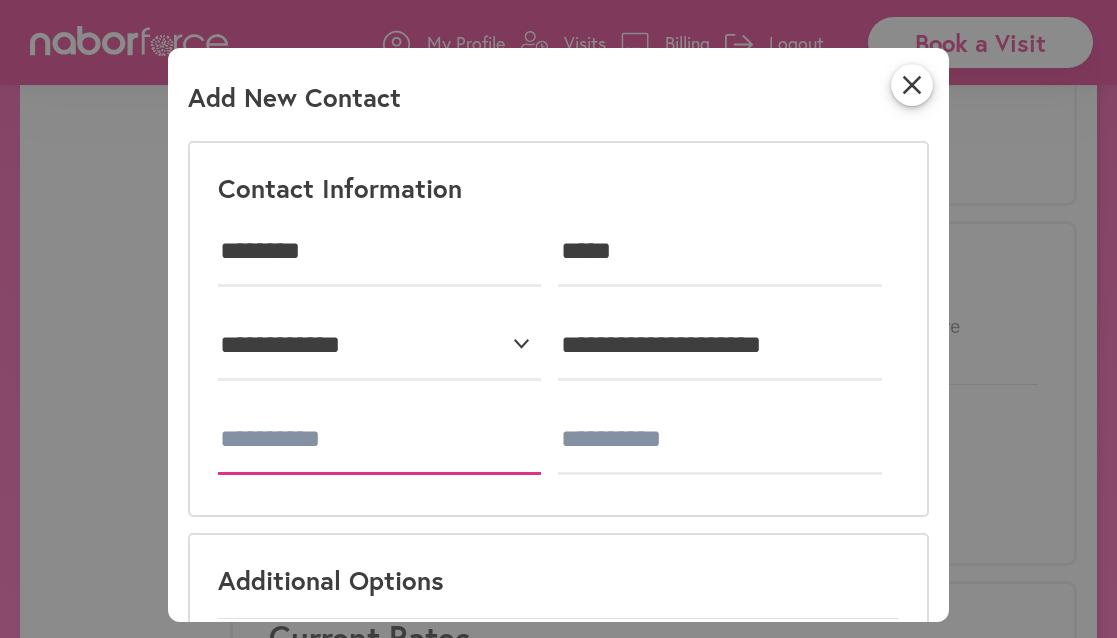 type on "**********" 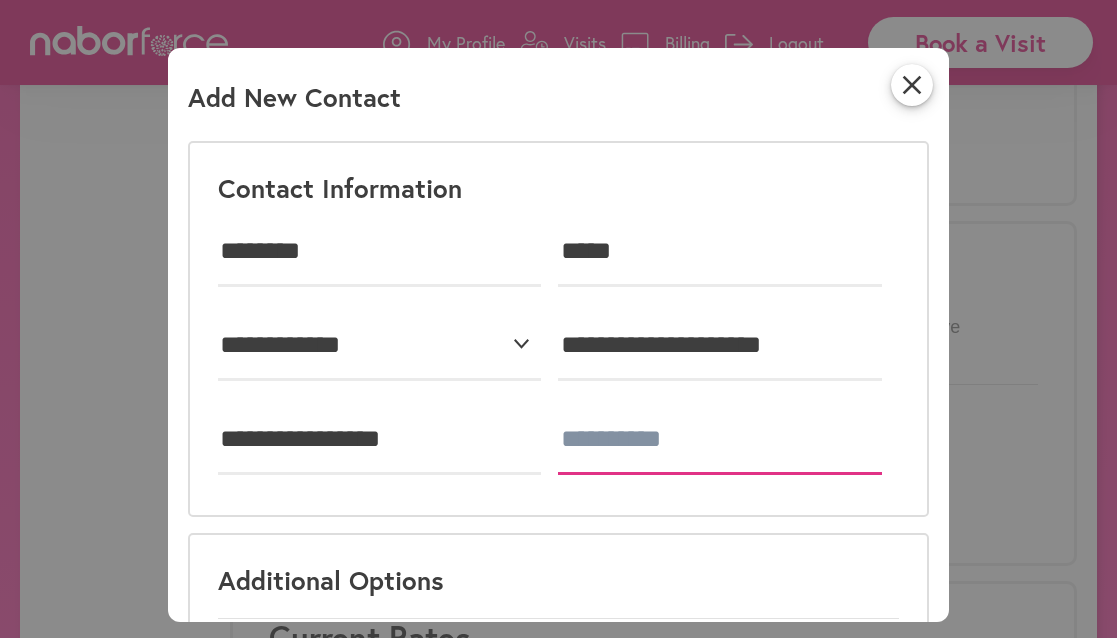 type on "**********" 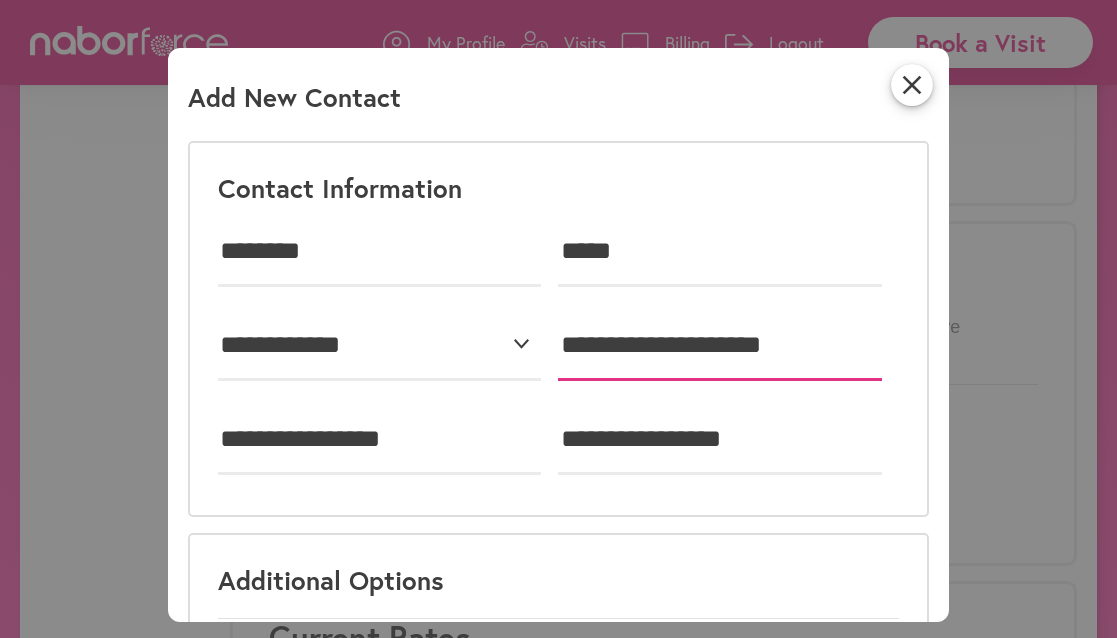 click on "**********" at bounding box center [720, 346] 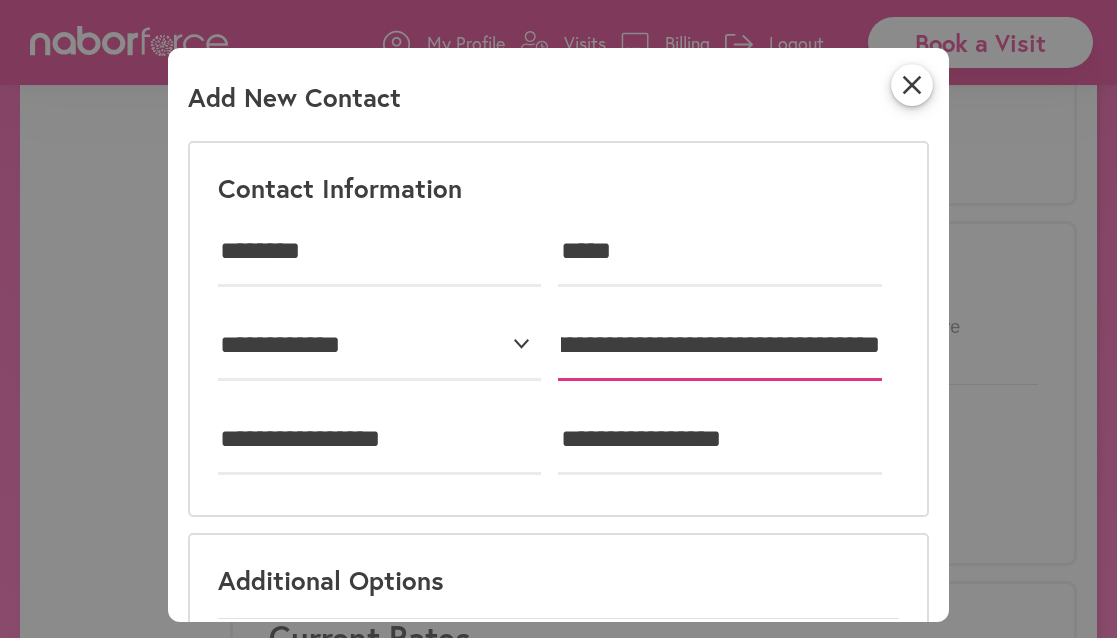 scroll, scrollTop: 0, scrollLeft: 92, axis: horizontal 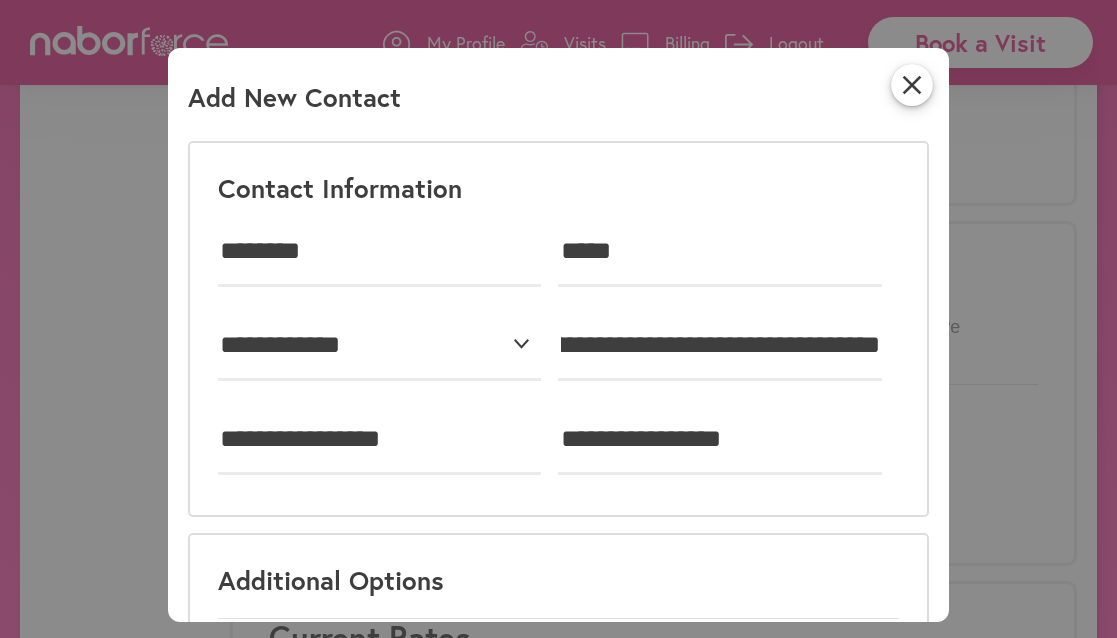 click on "*****" at bounding box center (728, 252) 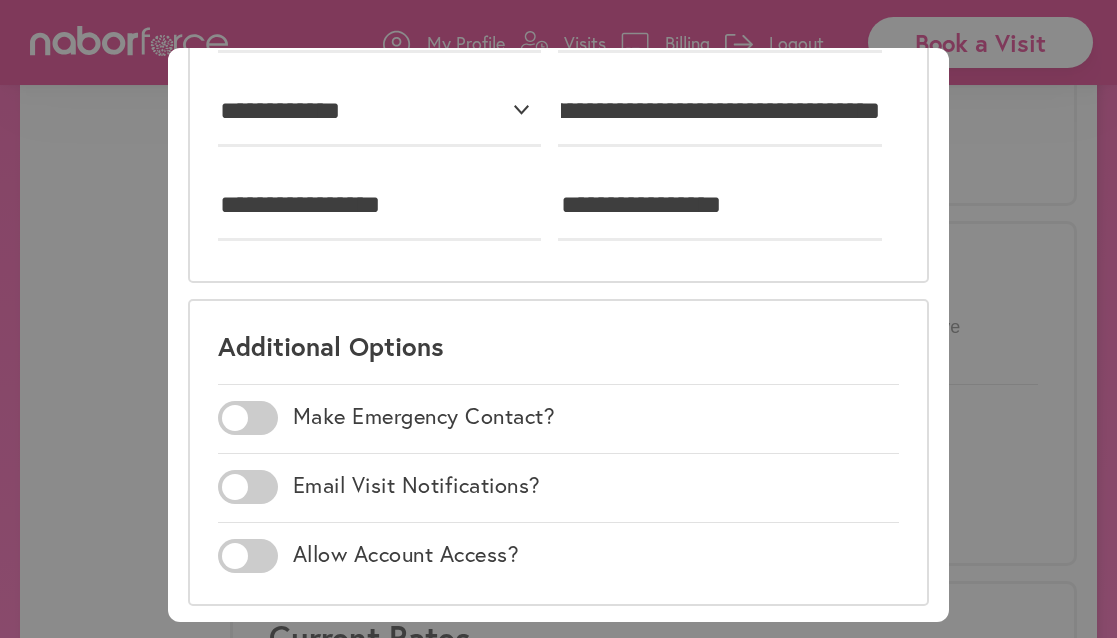 scroll, scrollTop: 366, scrollLeft: 0, axis: vertical 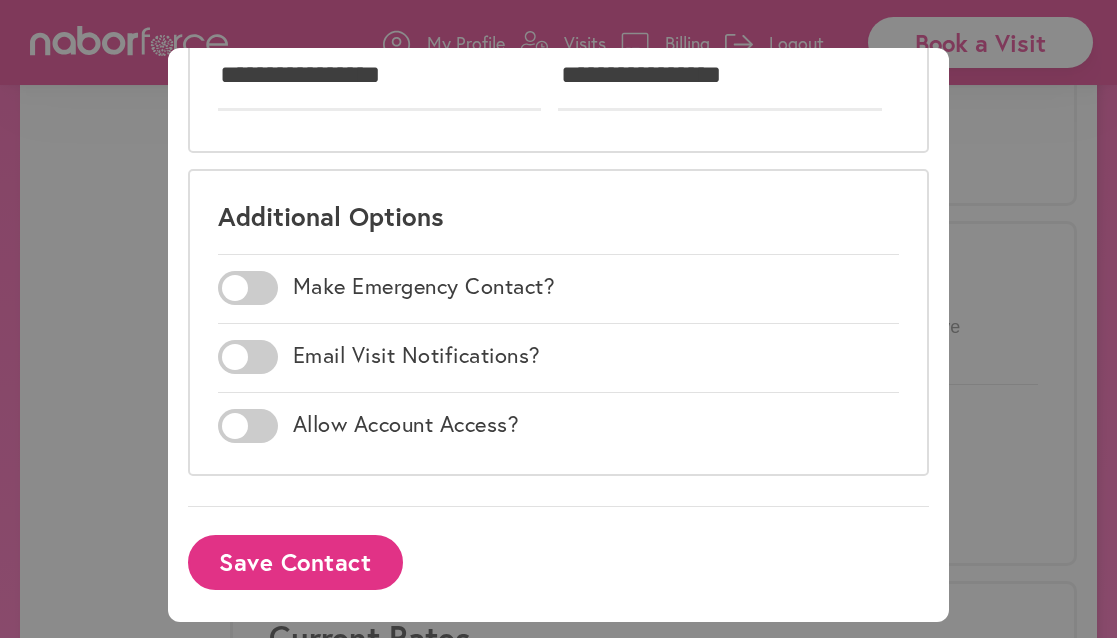 click at bounding box center (248, 288) 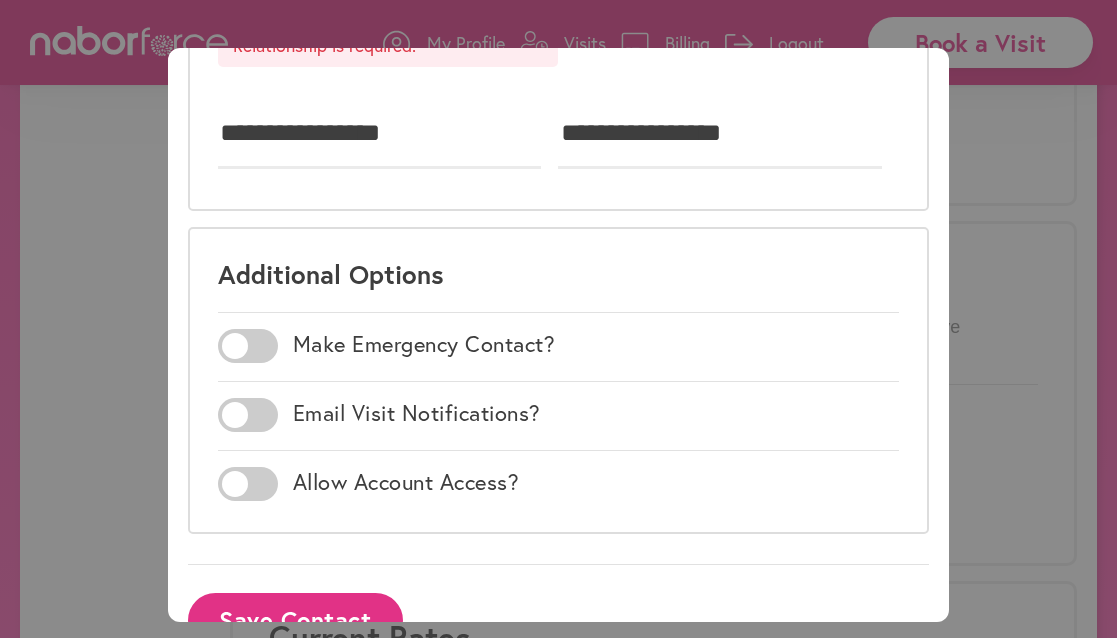 scroll, scrollTop: 426, scrollLeft: 0, axis: vertical 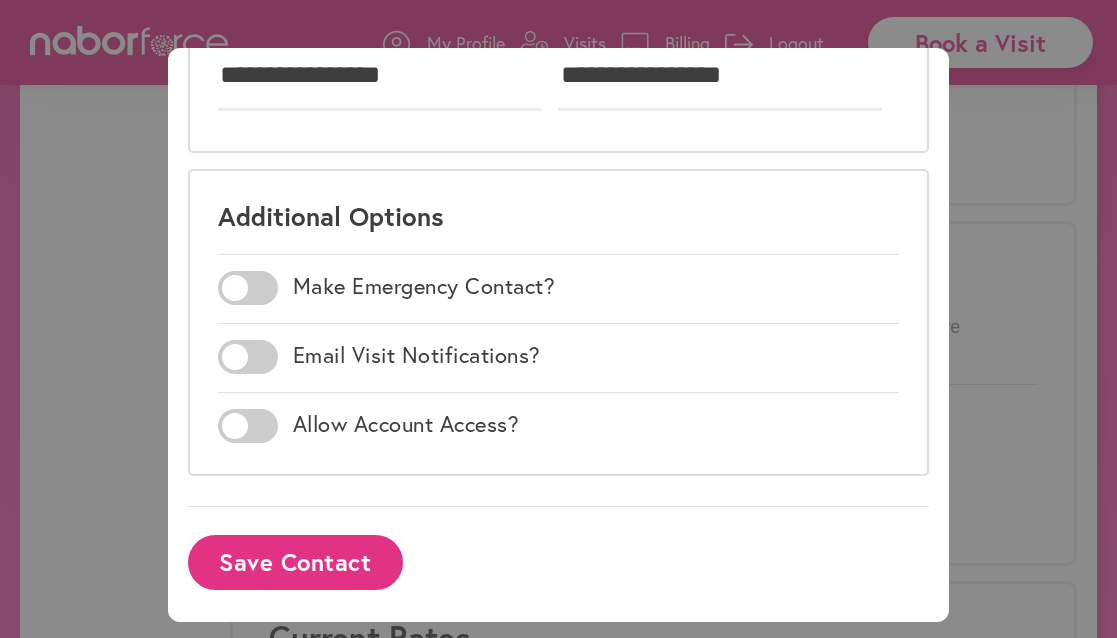 click on "Save Contact" at bounding box center (295, 562) 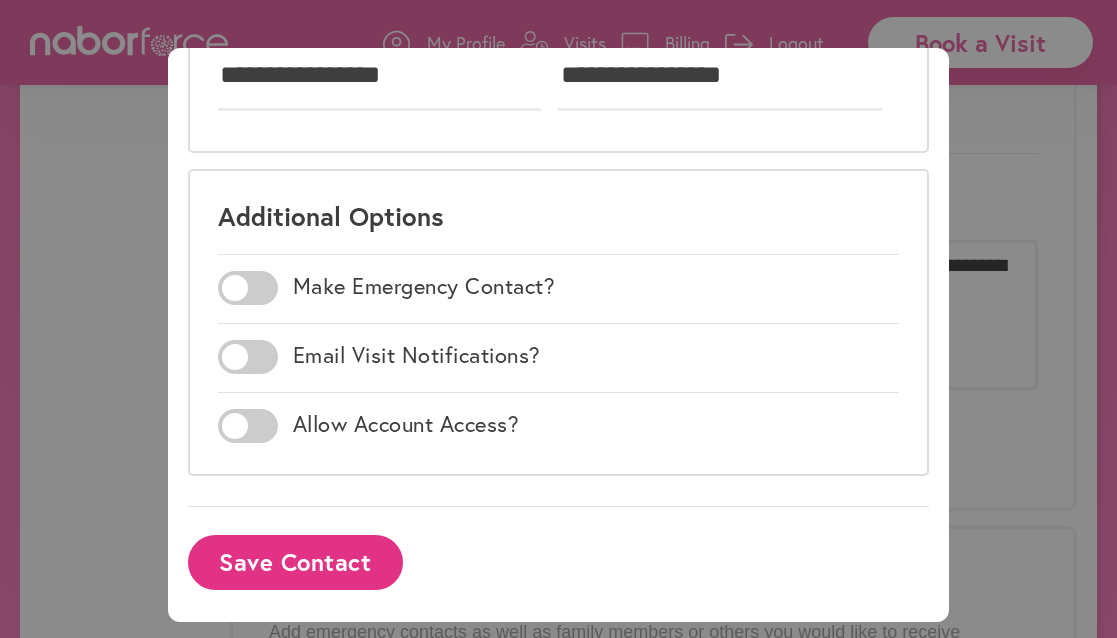 scroll, scrollTop: 767, scrollLeft: 0, axis: vertical 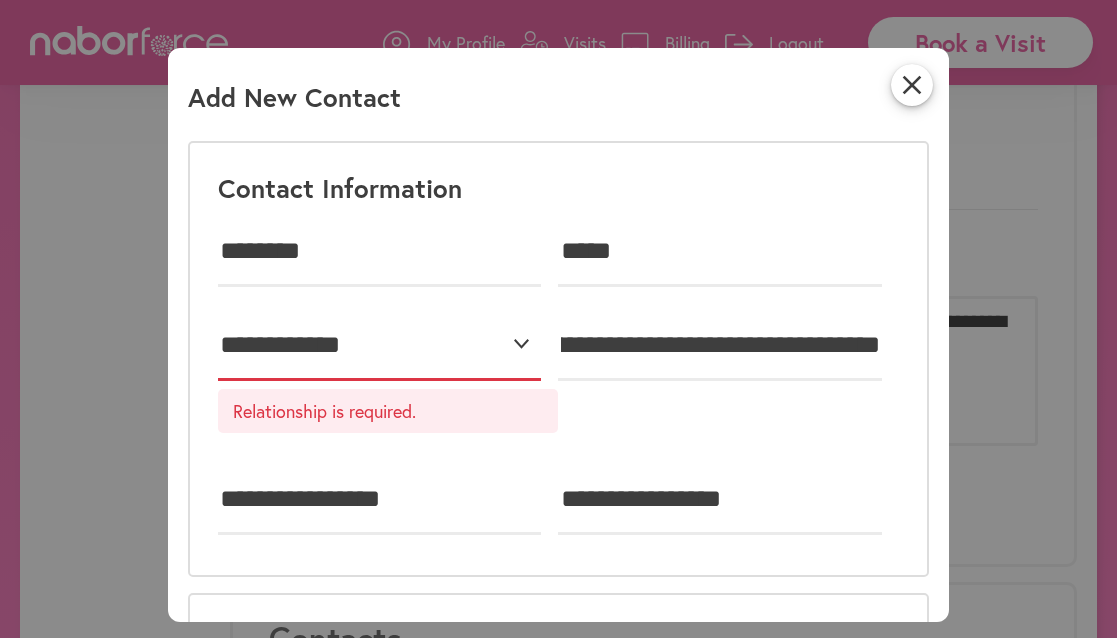 click on "**********" at bounding box center [380, 346] 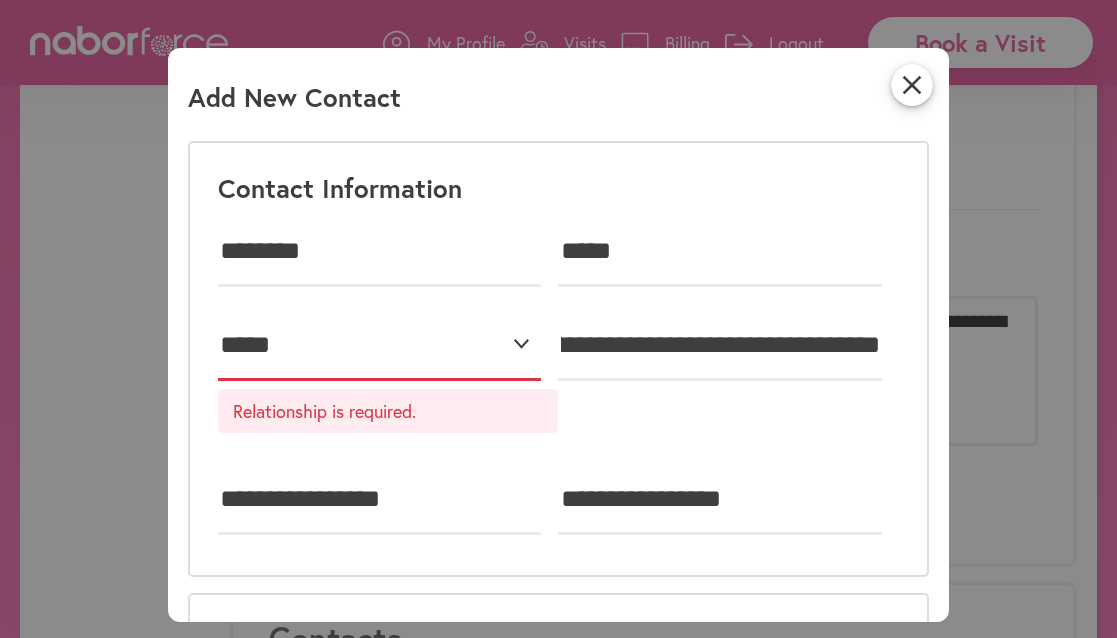click on "*****" at bounding box center (0, 0) 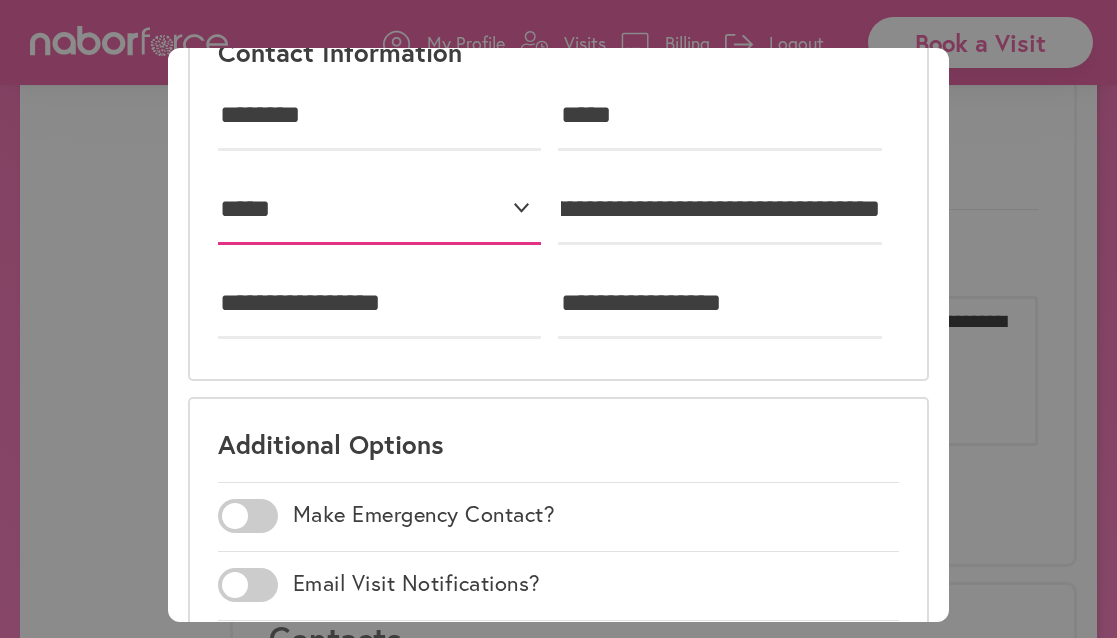 scroll, scrollTop: 366, scrollLeft: 0, axis: vertical 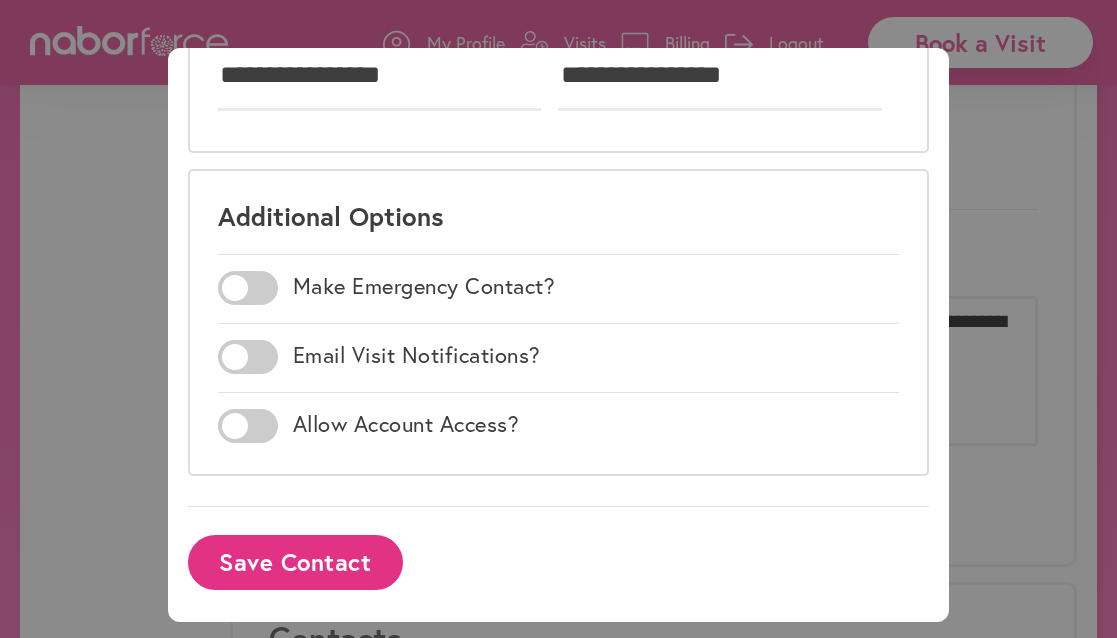 click on "Save Contact" at bounding box center (295, 562) 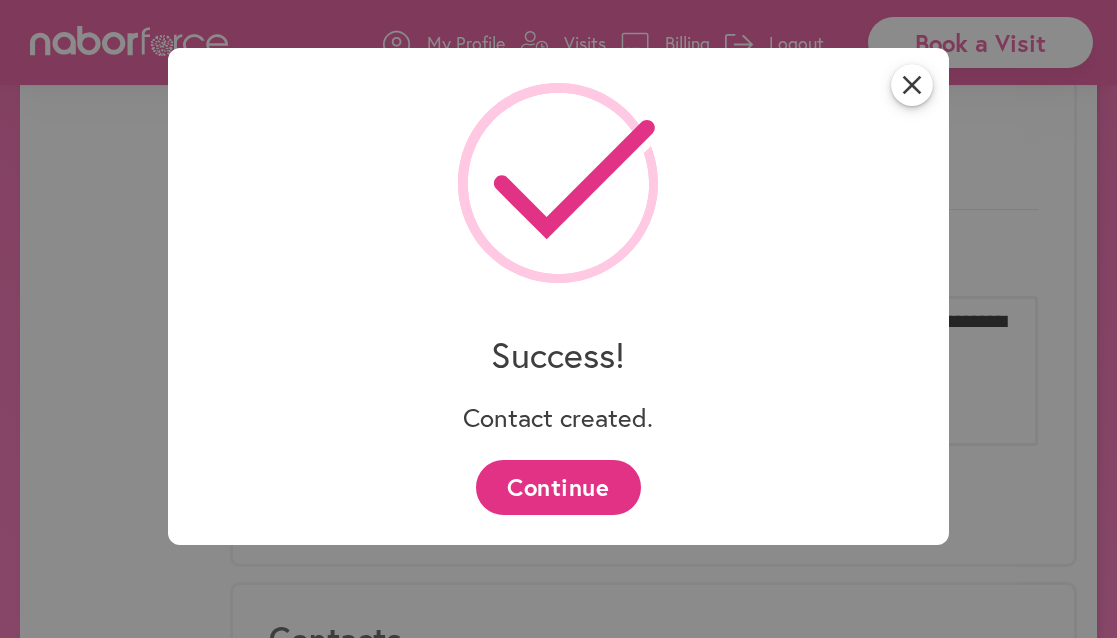 click on "Continue" at bounding box center (558, 487) 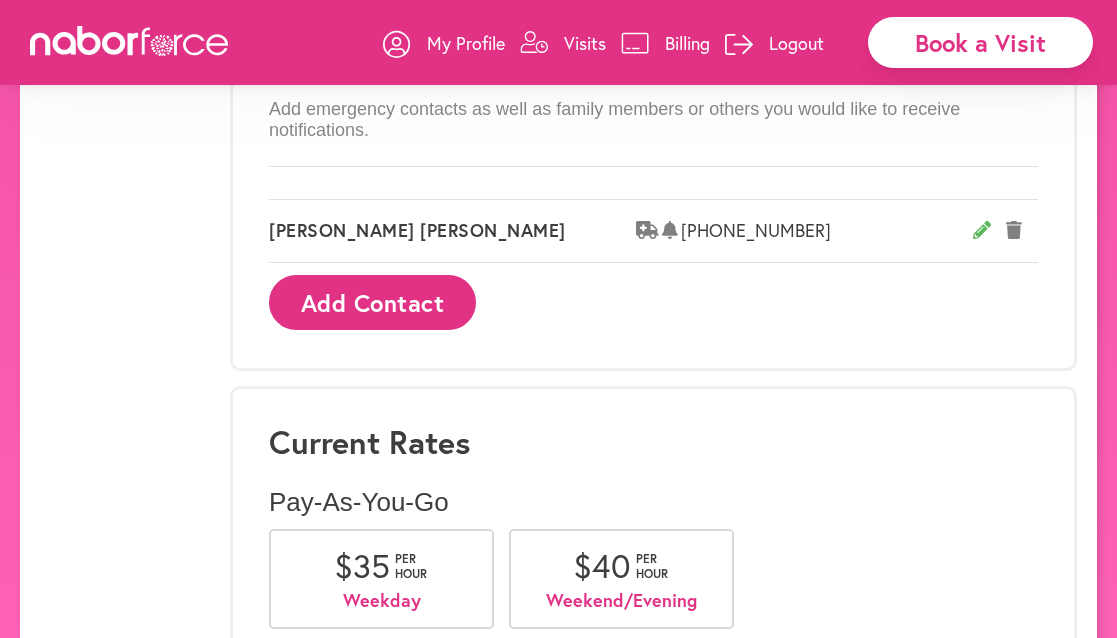 scroll, scrollTop: 1432, scrollLeft: 0, axis: vertical 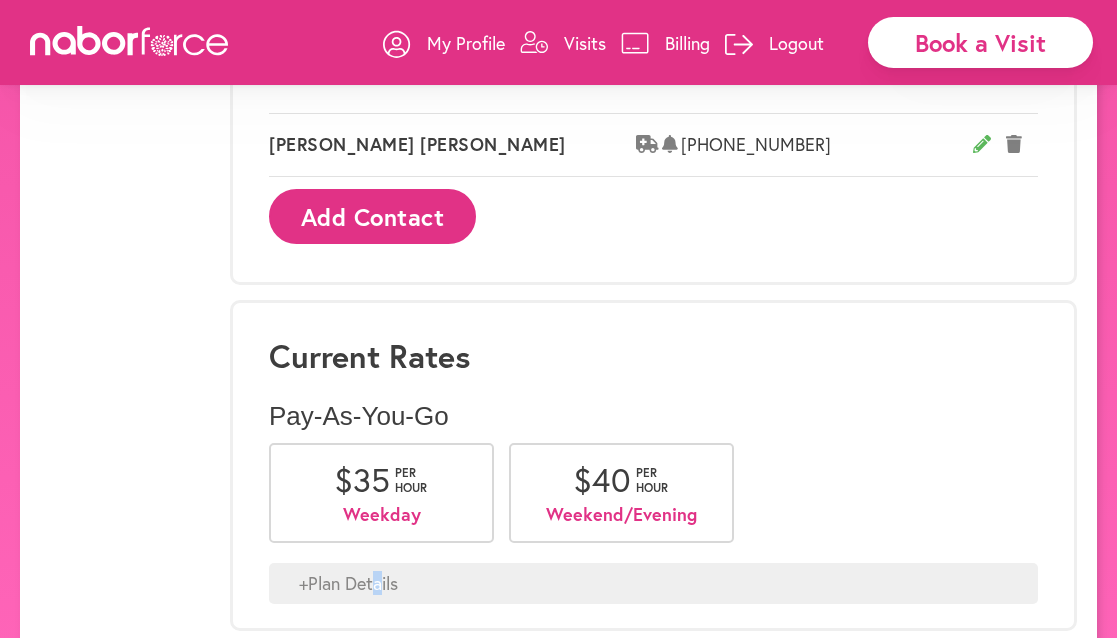click on "+  Plan Details" at bounding box center (653, 584) 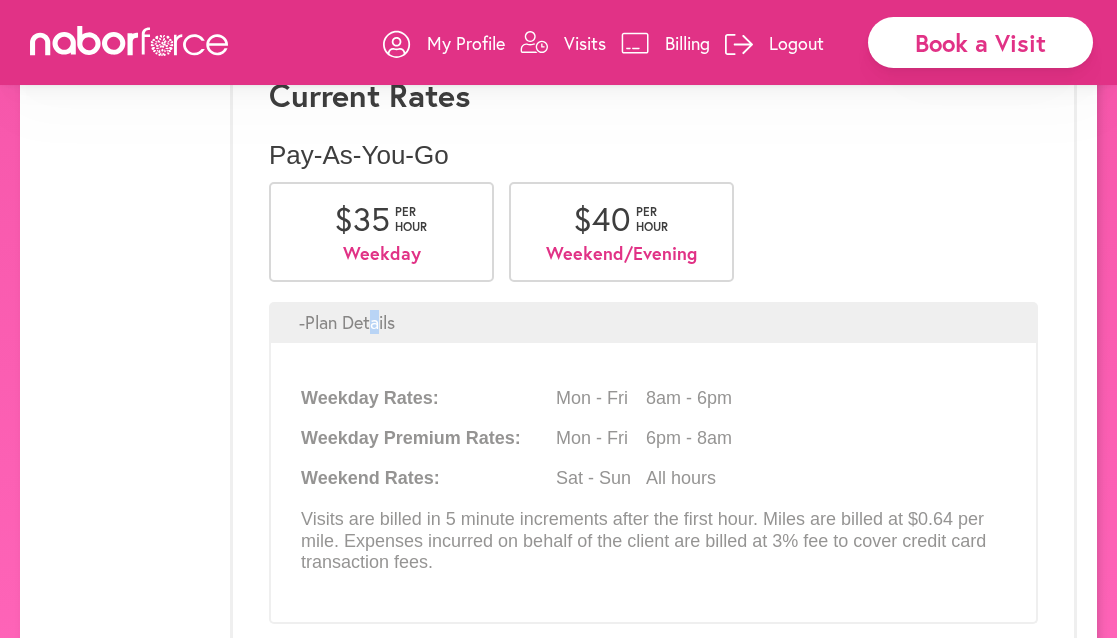 scroll, scrollTop: 1713, scrollLeft: 0, axis: vertical 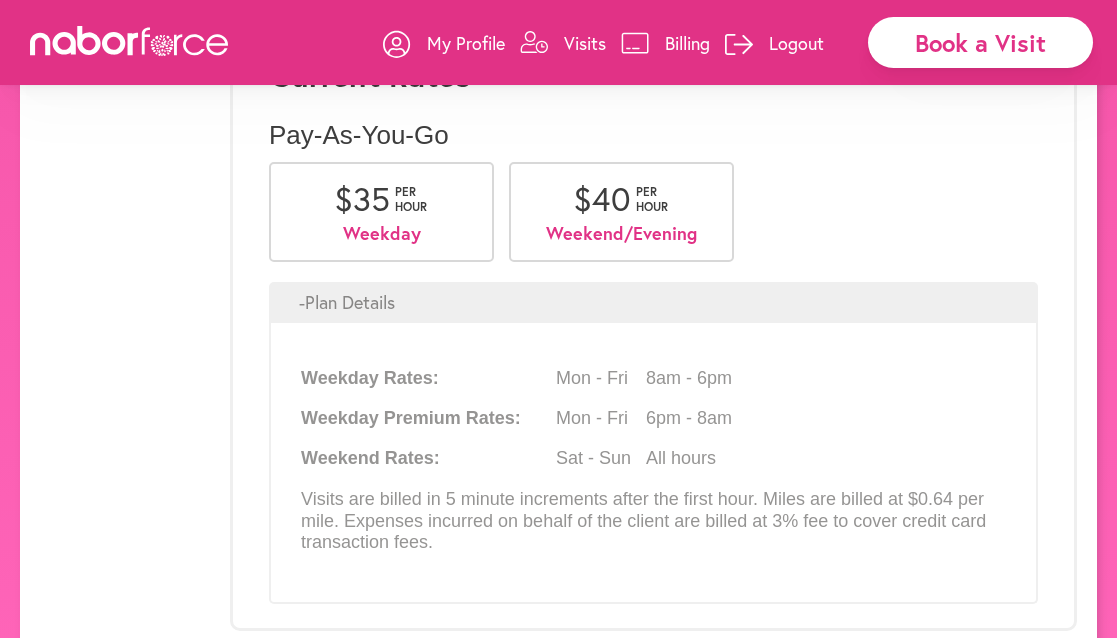 click on "per hour" at bounding box center [412, 199] 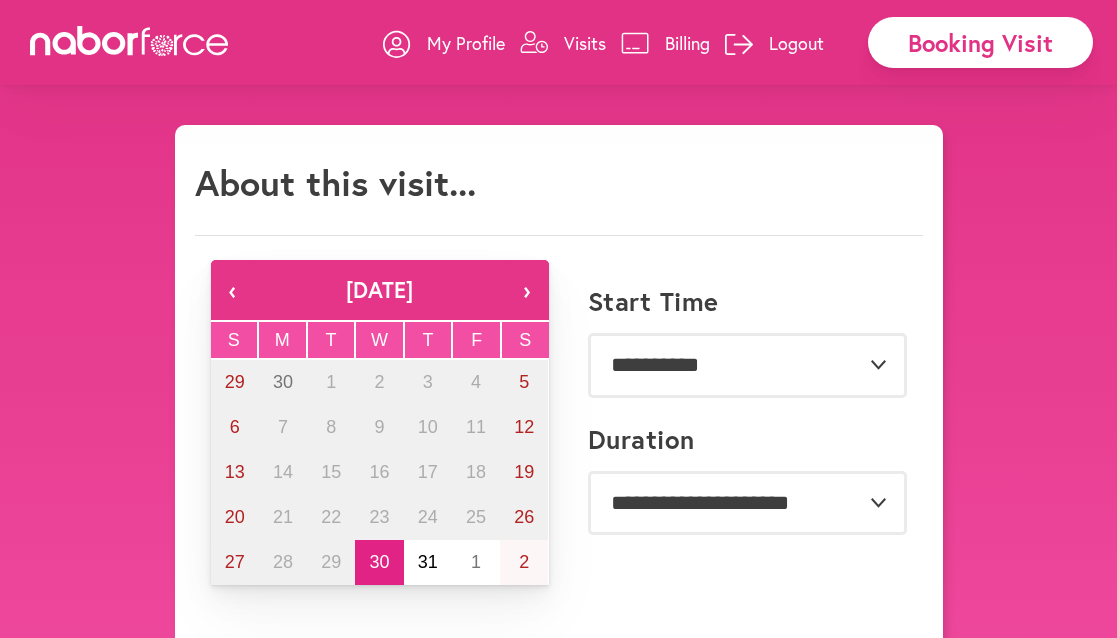 click on "›" at bounding box center (527, 290) 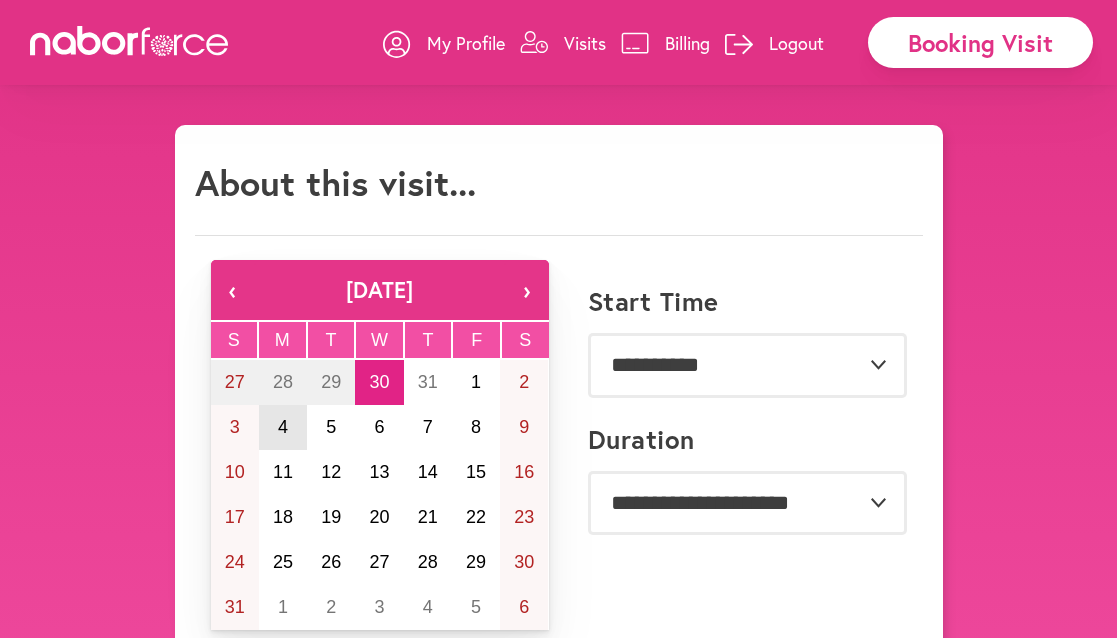 click on "4" at bounding box center [283, 427] 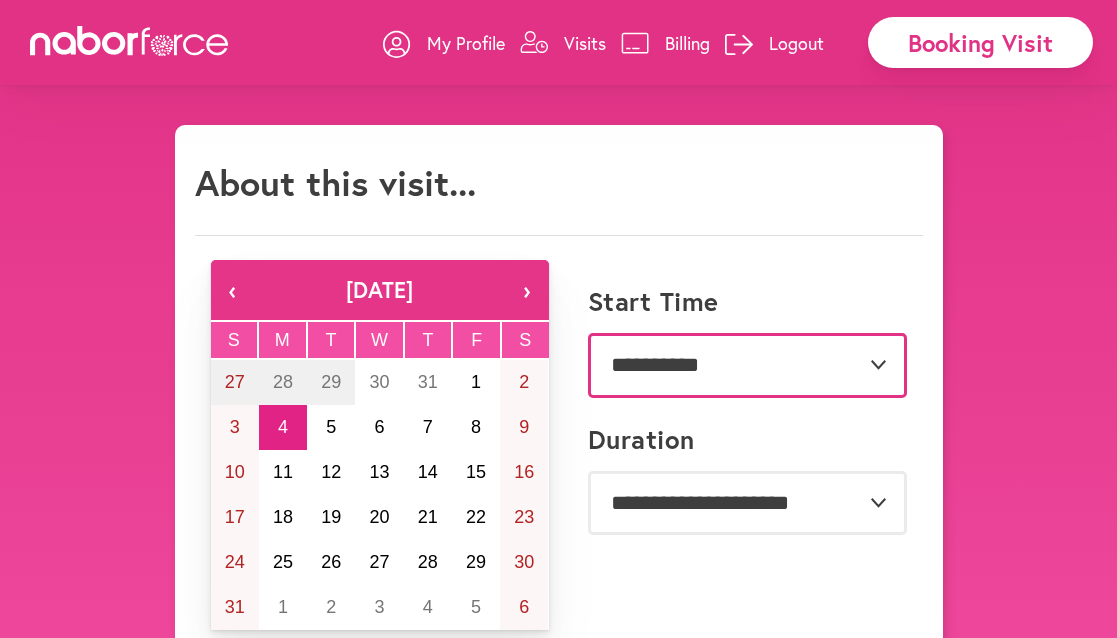 click on "**********" at bounding box center (747, 365) 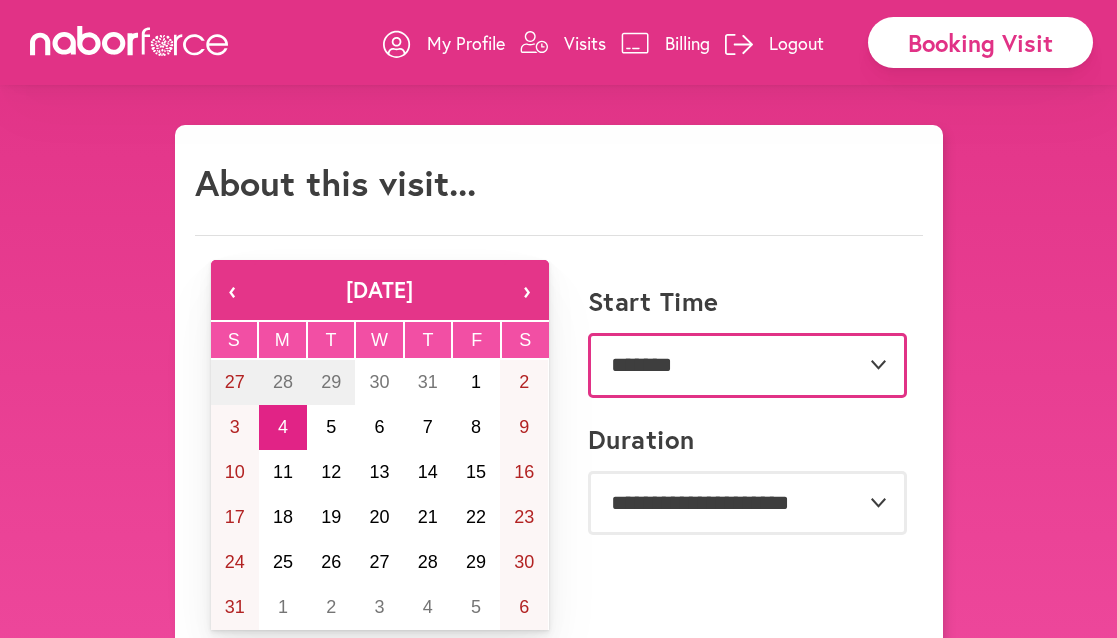 click on "*******" at bounding box center (0, 0) 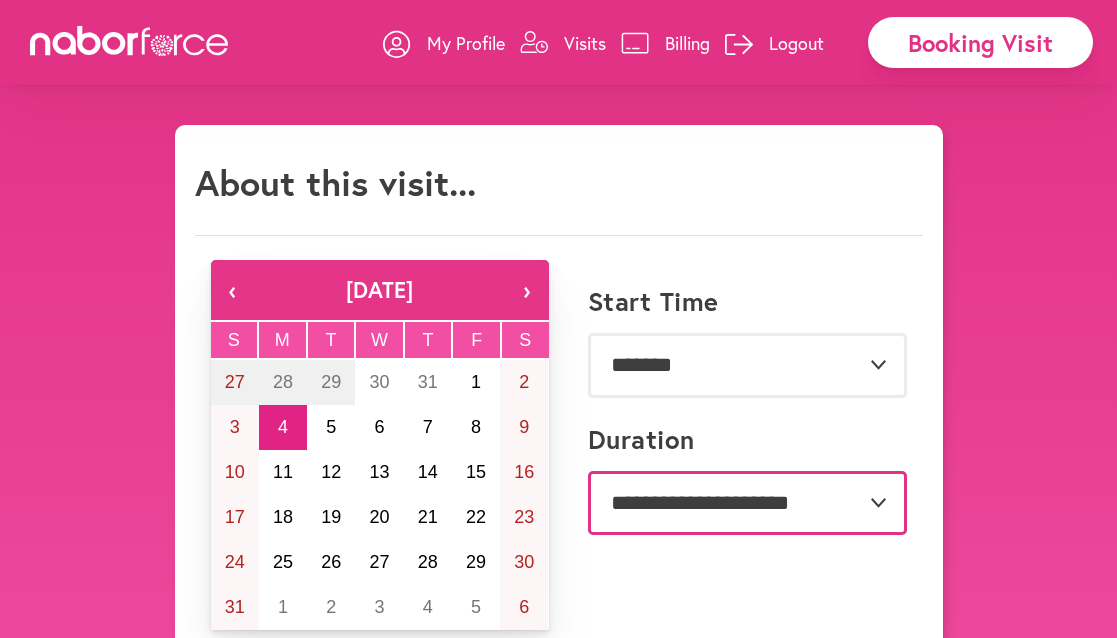 click on "**********" at bounding box center (747, 503) 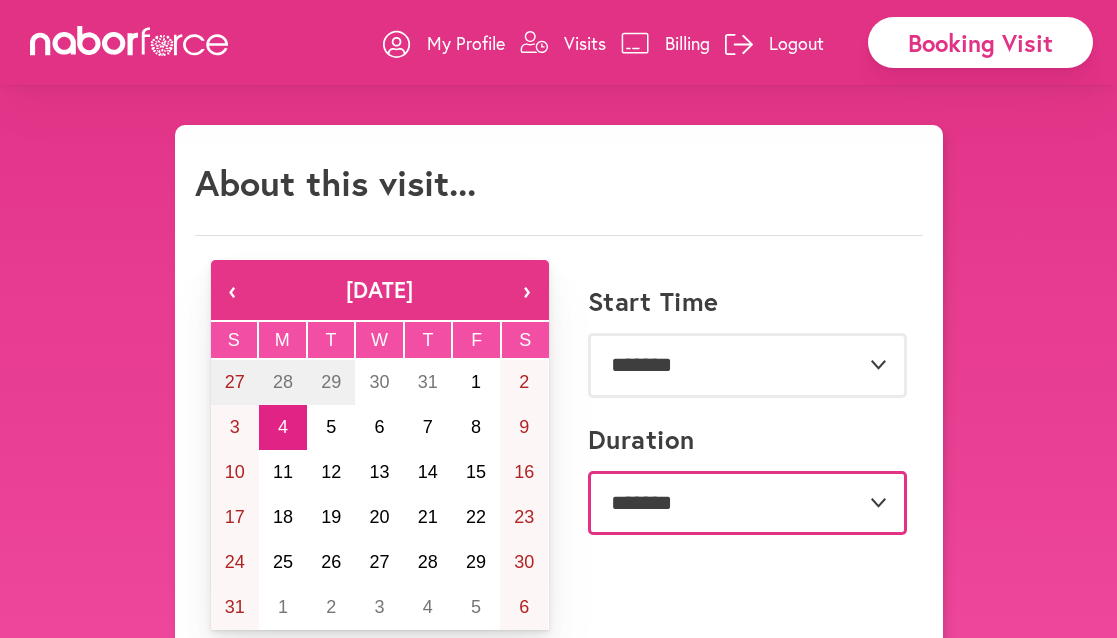 click on "*******" at bounding box center [0, 0] 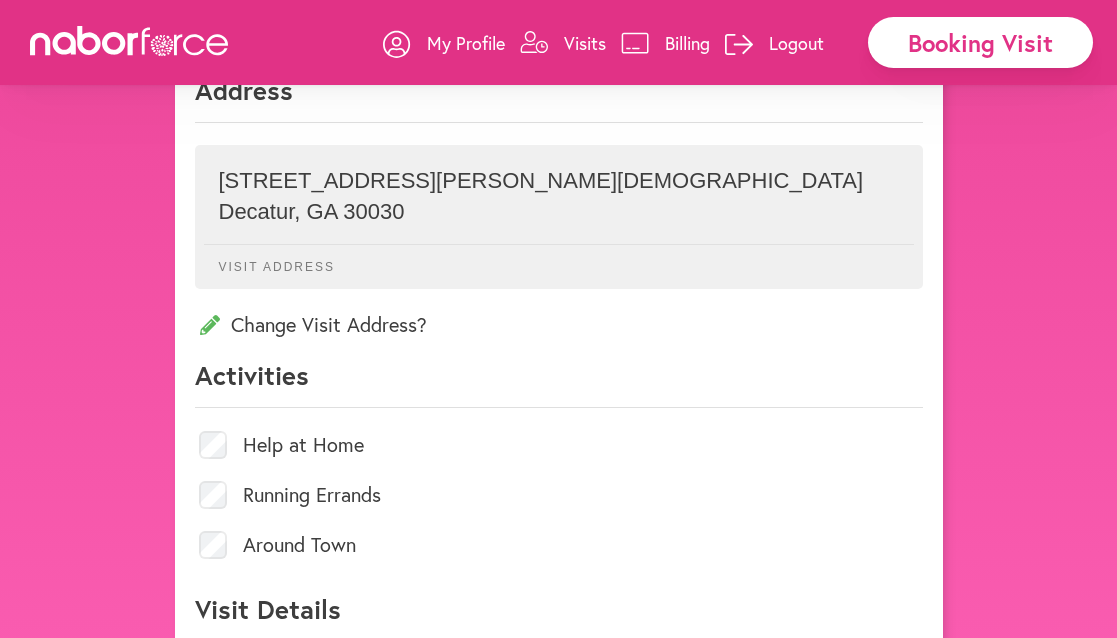 scroll, scrollTop: 803, scrollLeft: 0, axis: vertical 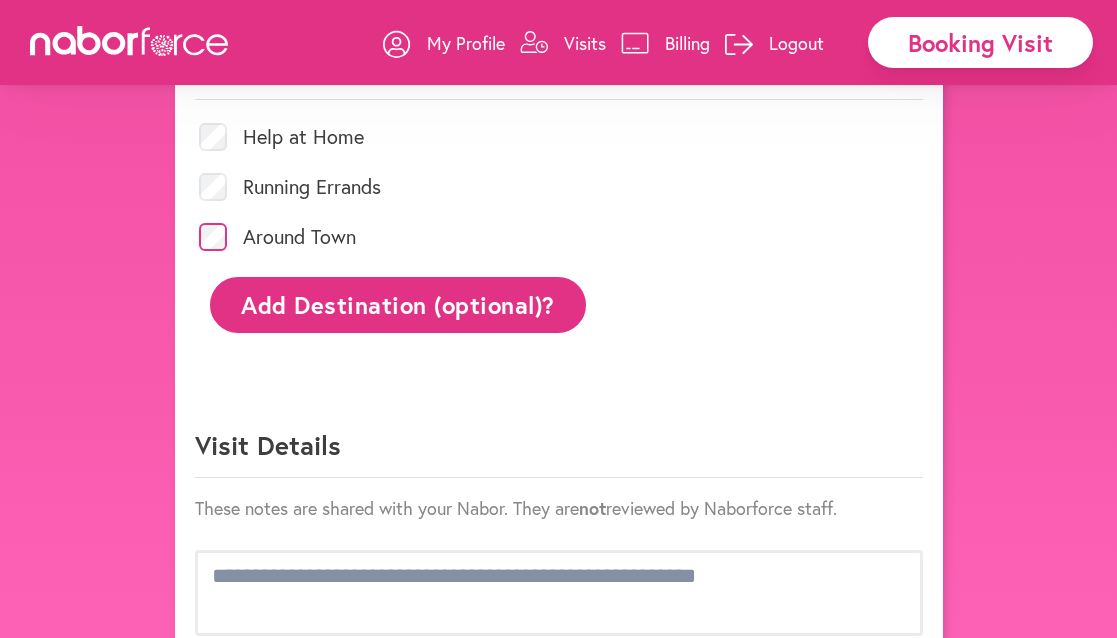 click on "Add Destination (optional)?" 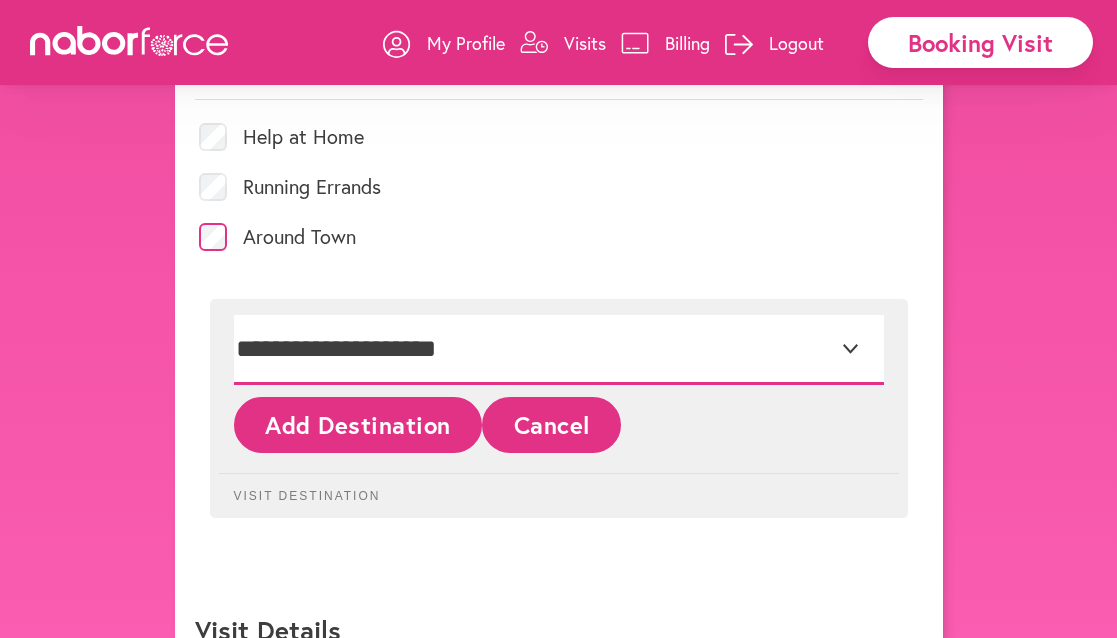 select on "***" 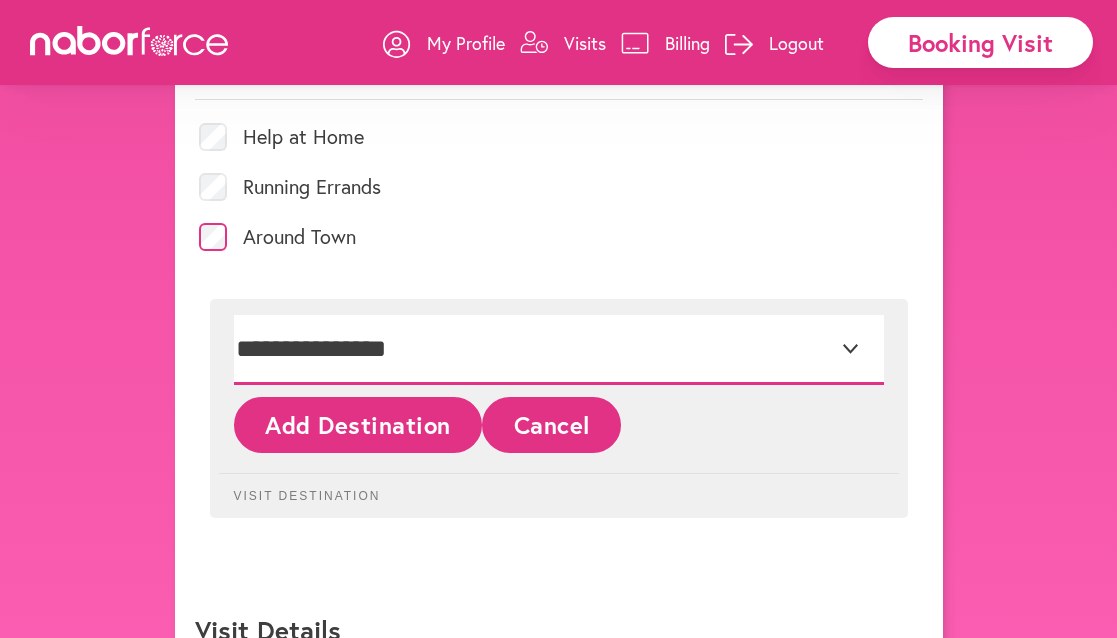 click on "**********" at bounding box center [0, 0] 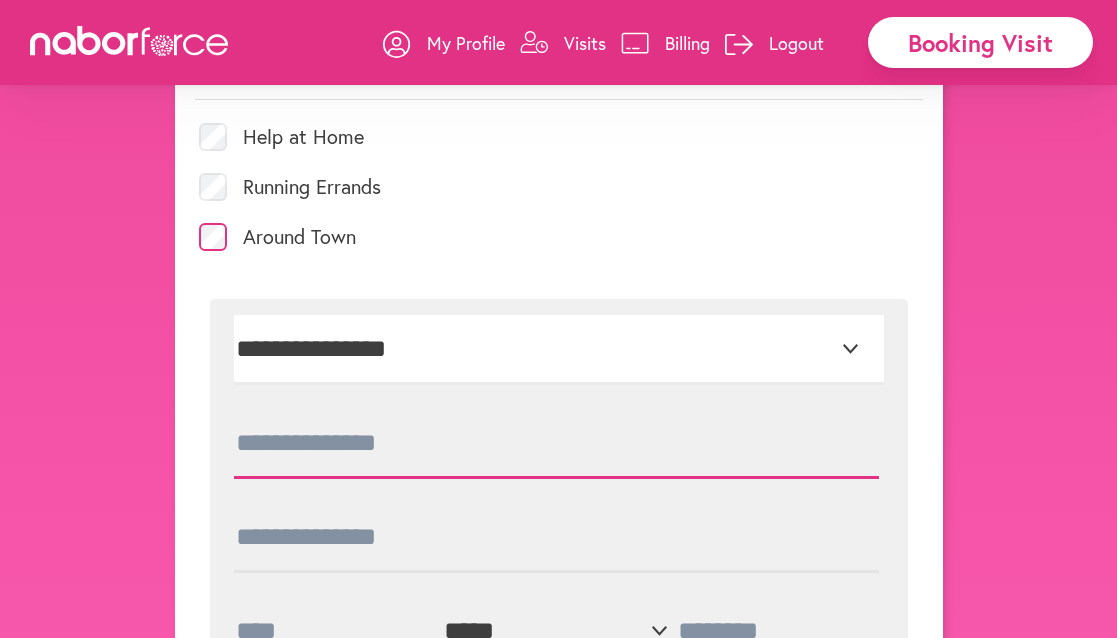 click at bounding box center (556, 444) 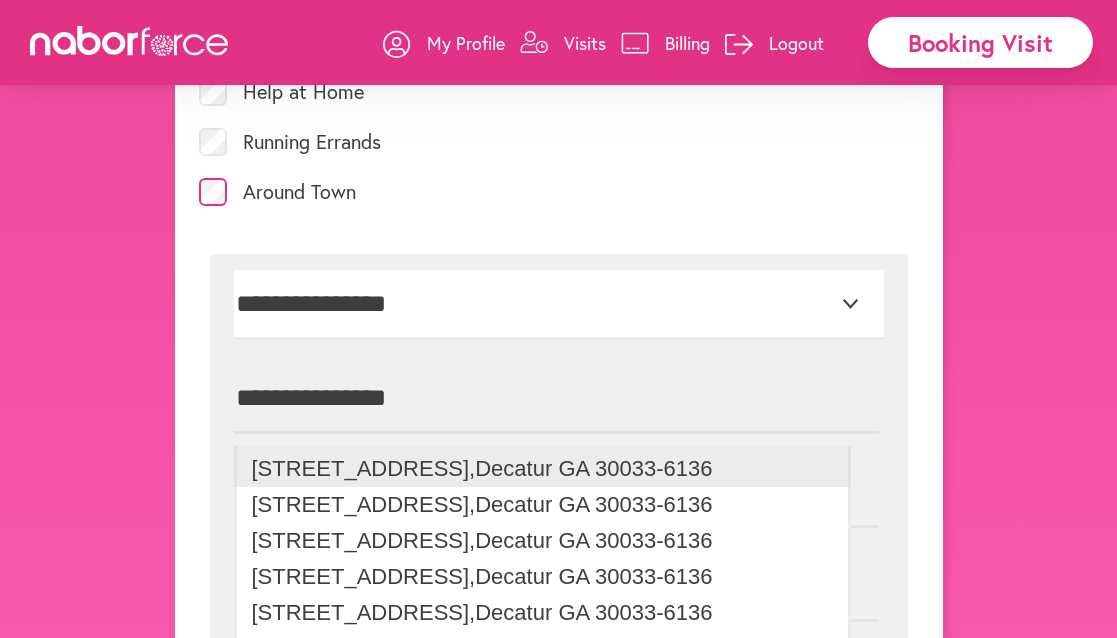 type on "**********" 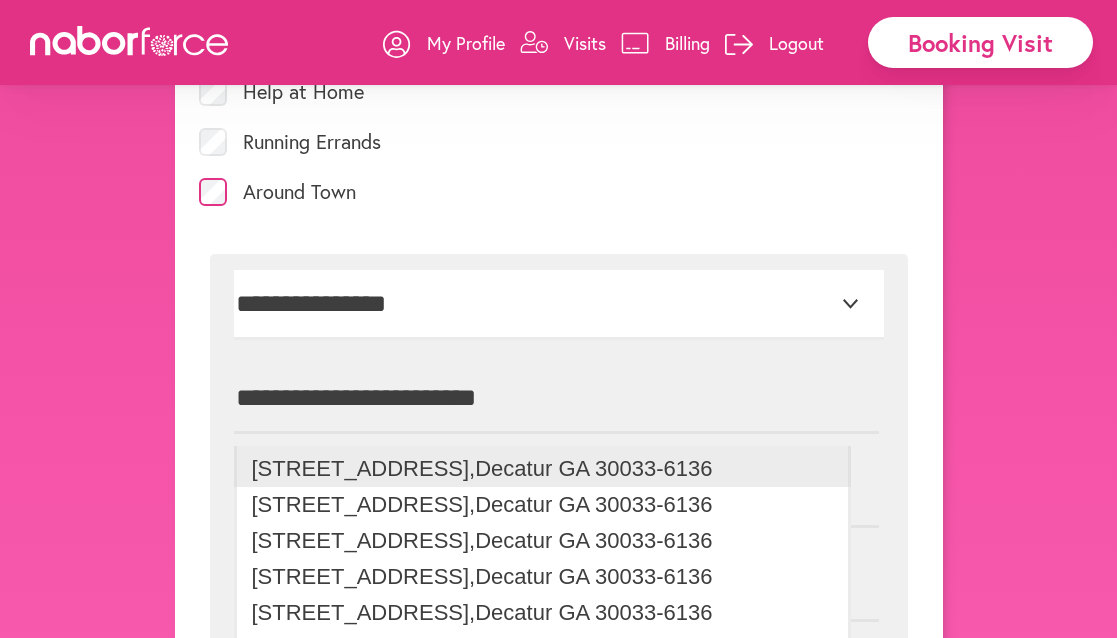 type on "*******" 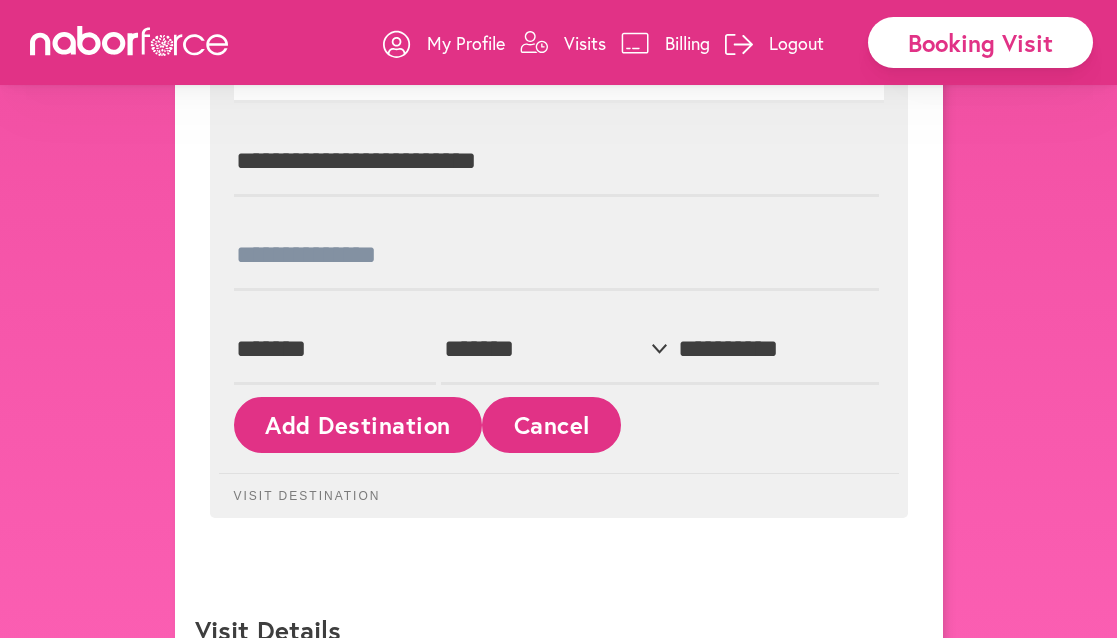 click on "Add Destination" at bounding box center (358, 424) 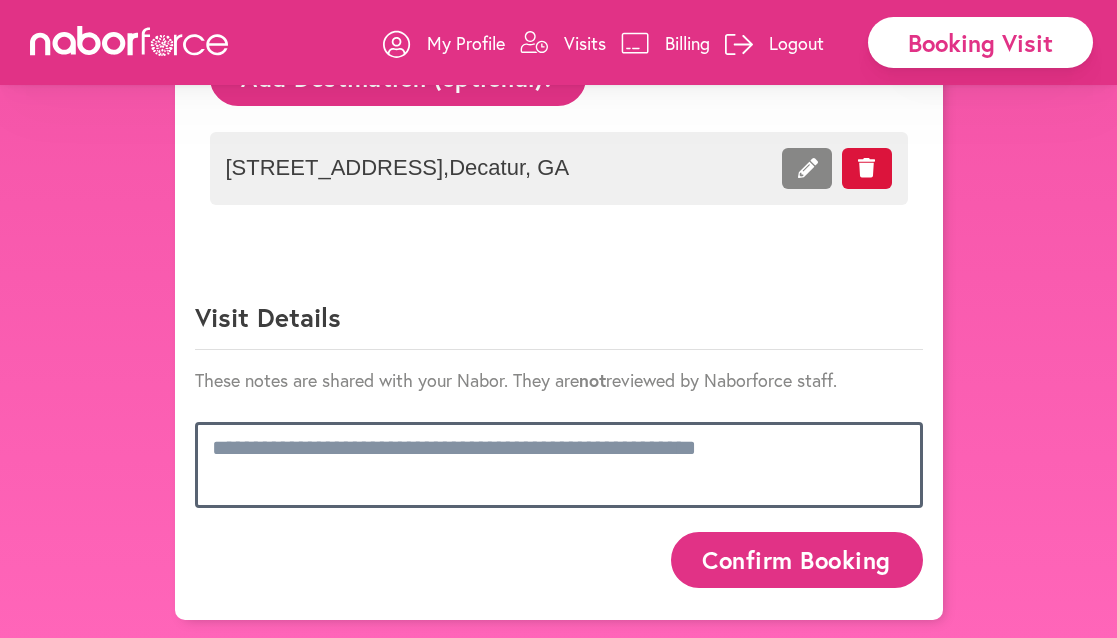 click at bounding box center [559, 465] 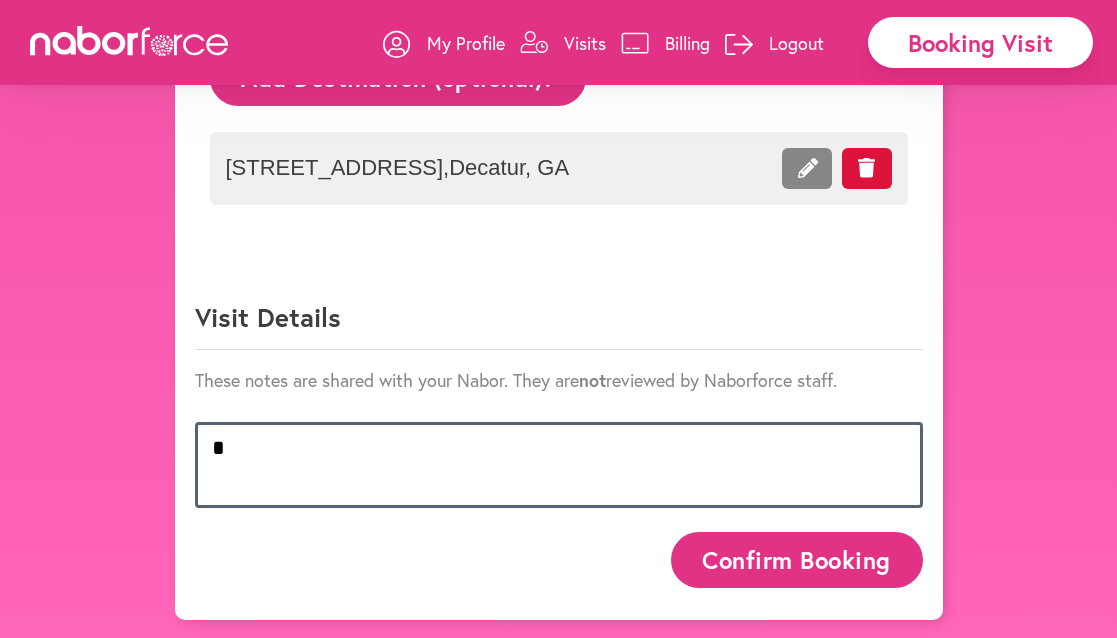 scroll, scrollTop: 1144, scrollLeft: 0, axis: vertical 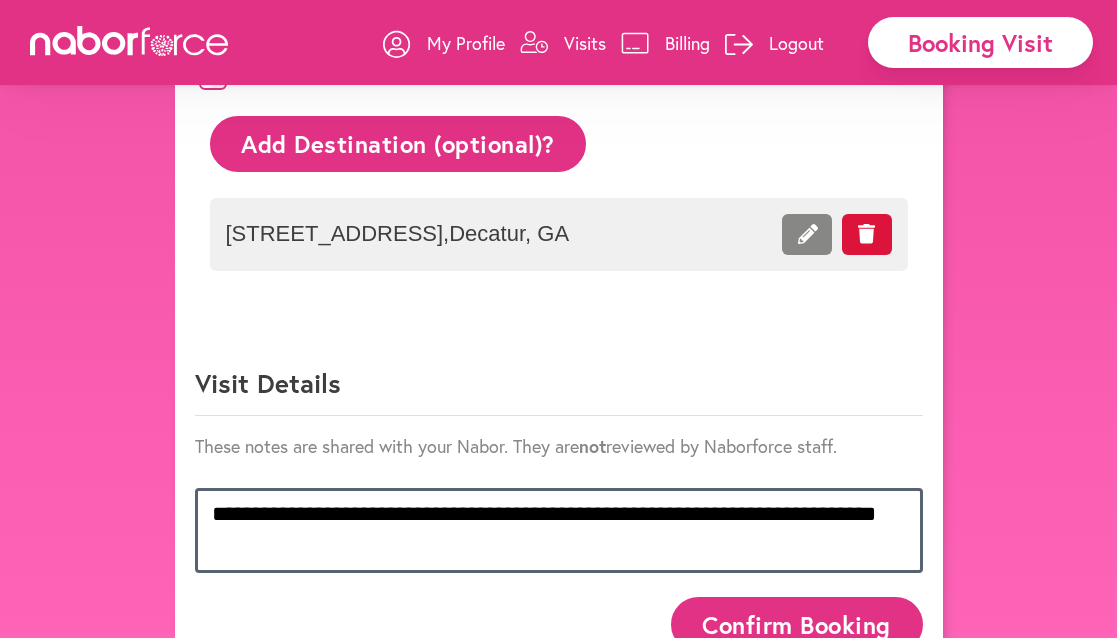 drag, startPoint x: 750, startPoint y: 515, endPoint x: 763, endPoint y: 586, distance: 72.18033 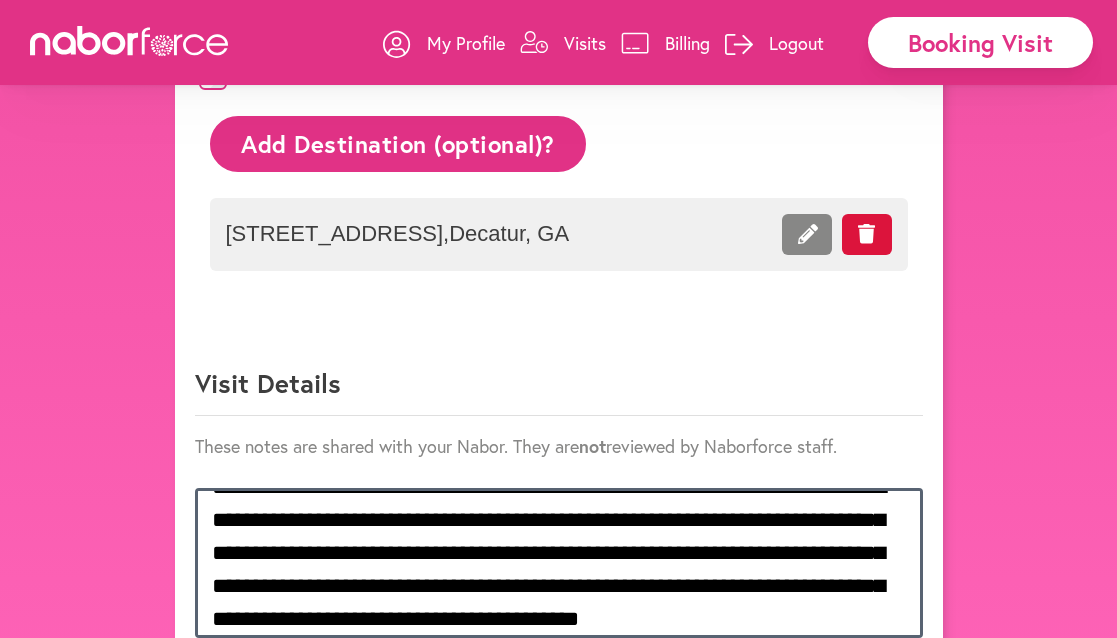 scroll, scrollTop: 36, scrollLeft: 0, axis: vertical 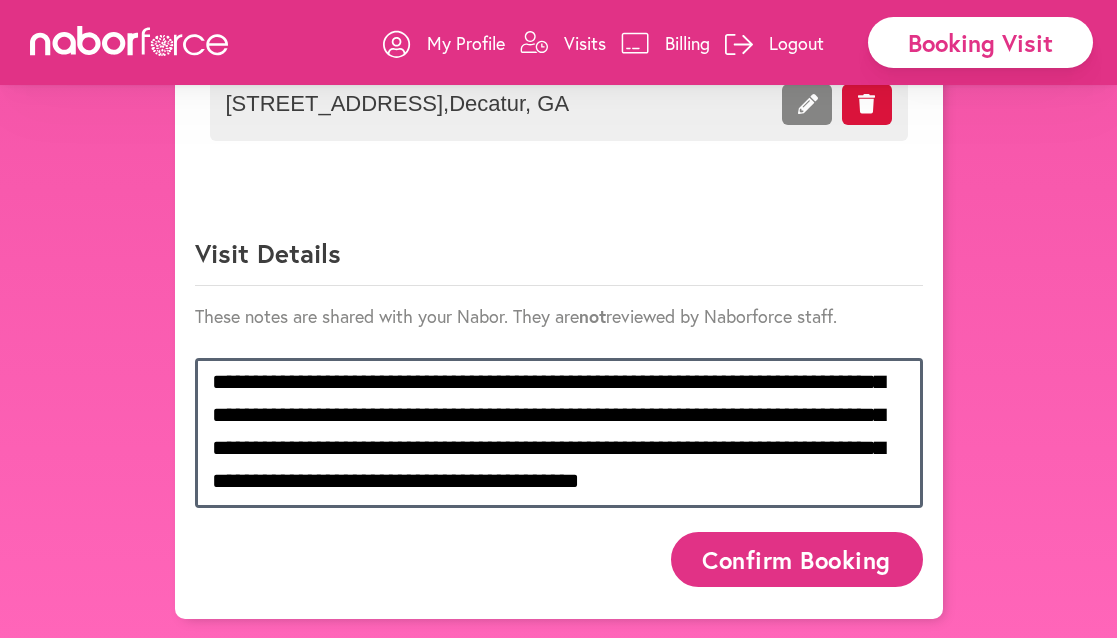 type on "**********" 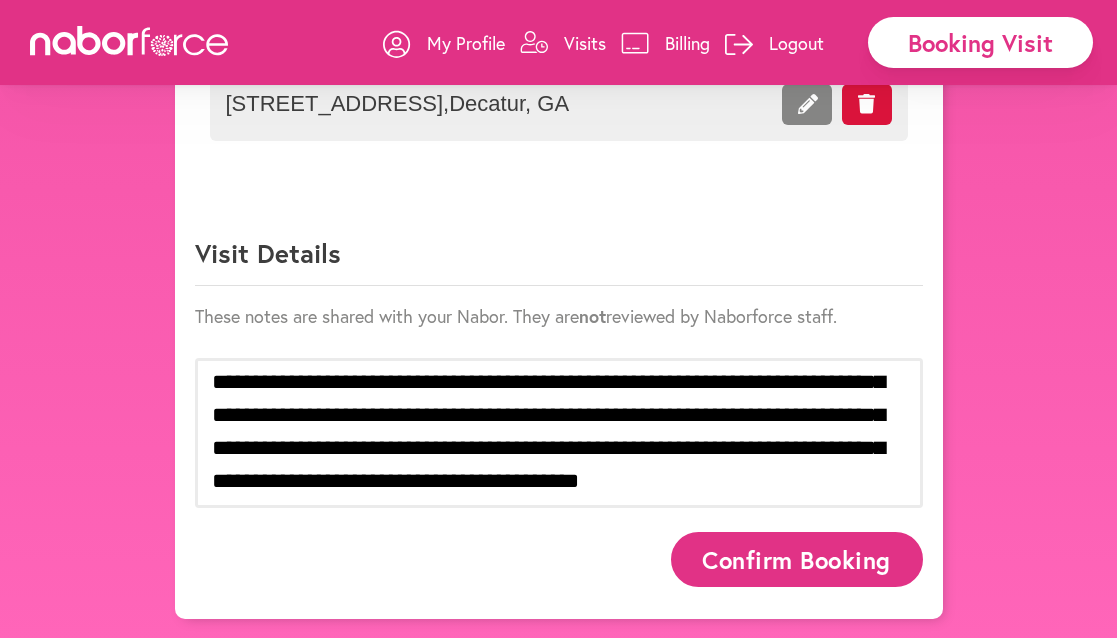 click on "Confirm Booking" at bounding box center (797, 559) 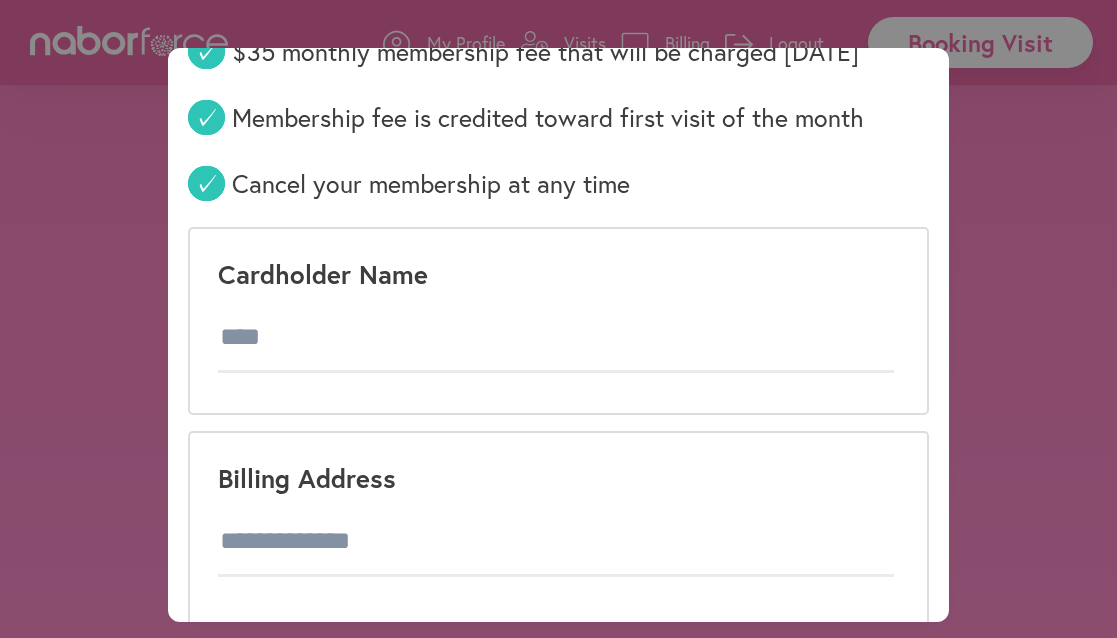 scroll, scrollTop: 141, scrollLeft: 0, axis: vertical 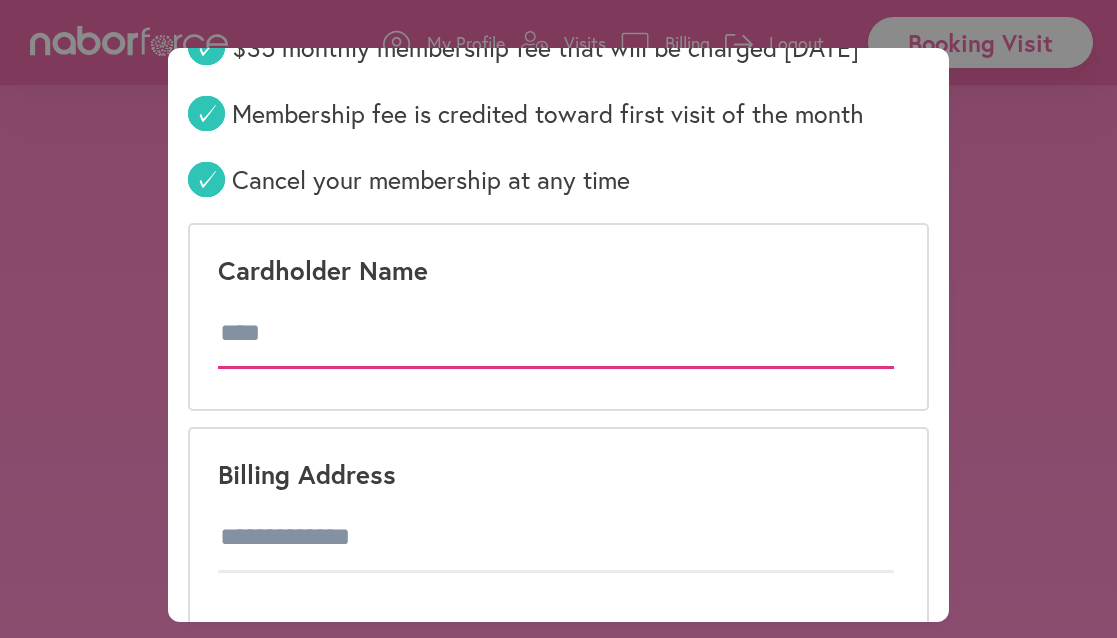 click at bounding box center [556, 334] 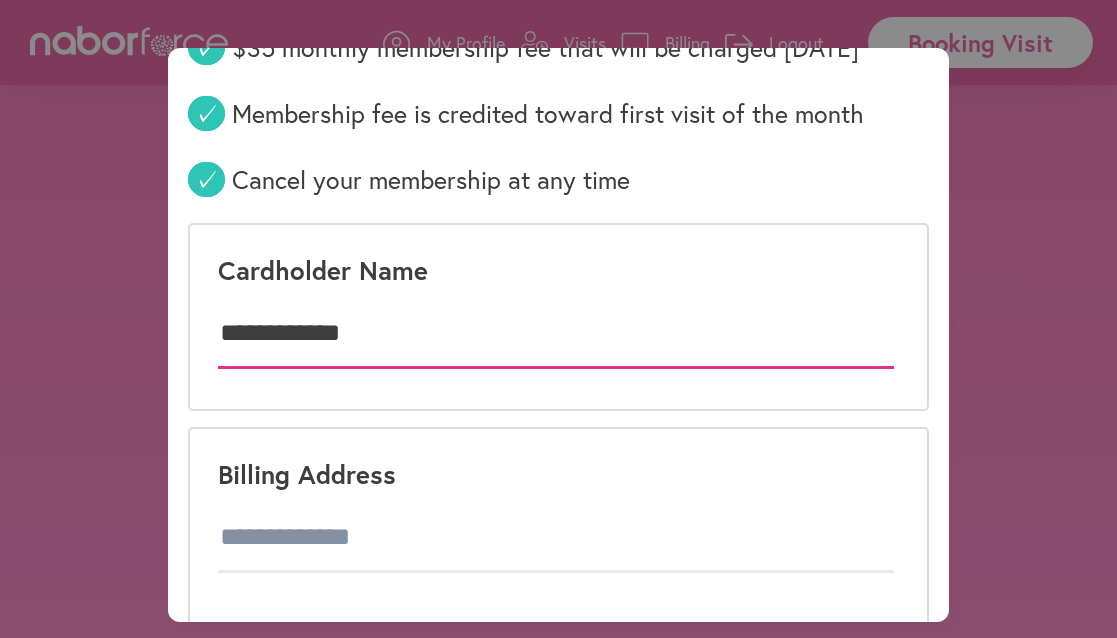 type on "**********" 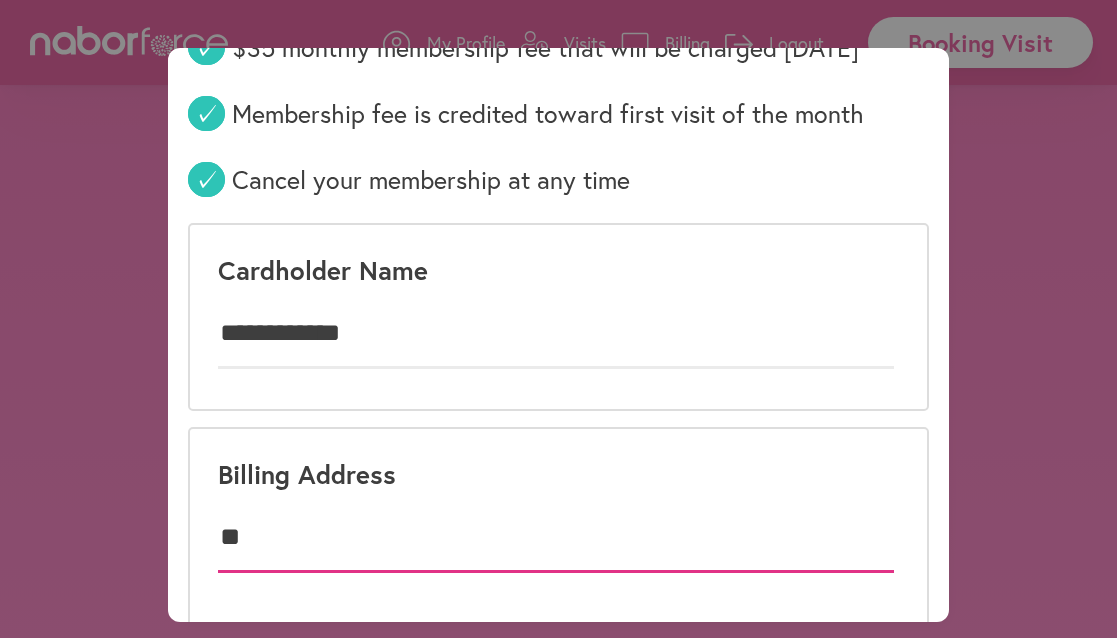 scroll, scrollTop: 1274, scrollLeft: 0, axis: vertical 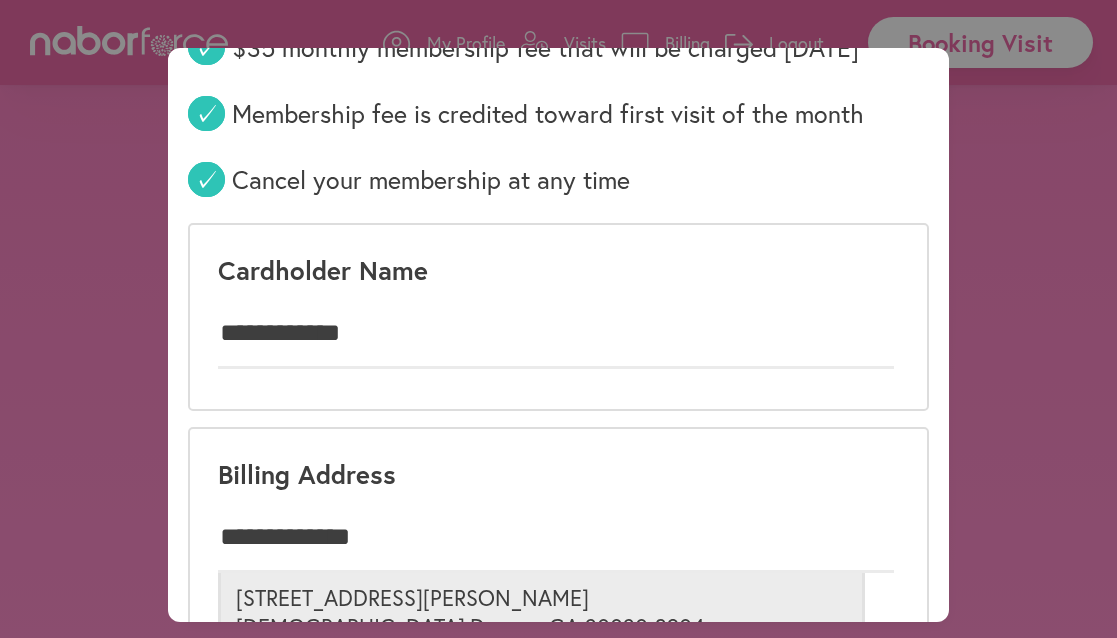 type on "**********" 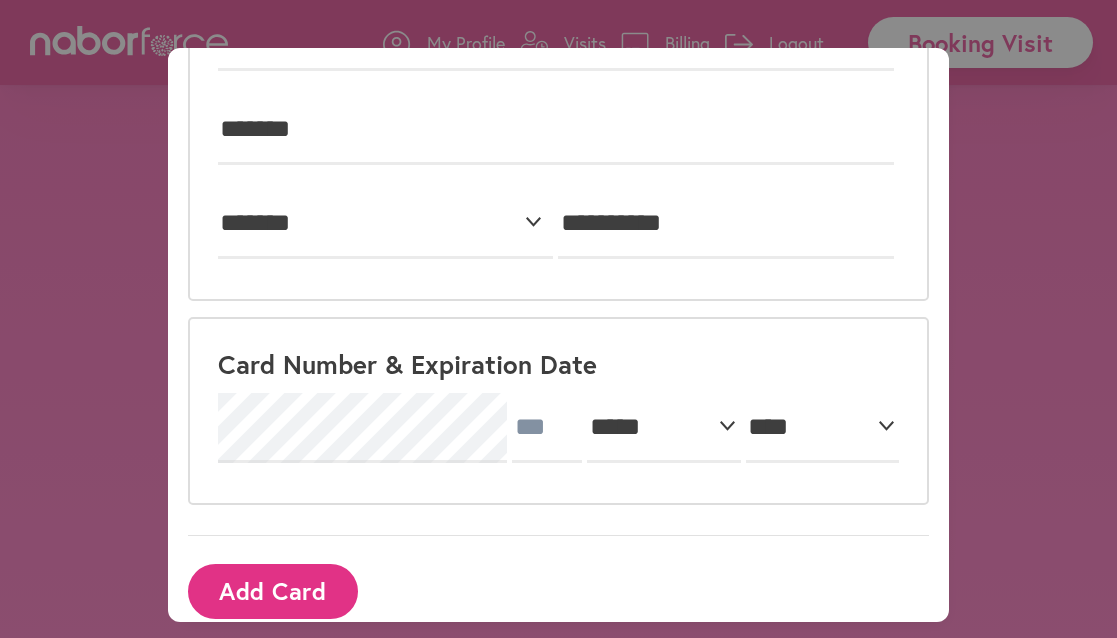 scroll, scrollTop: 769, scrollLeft: 0, axis: vertical 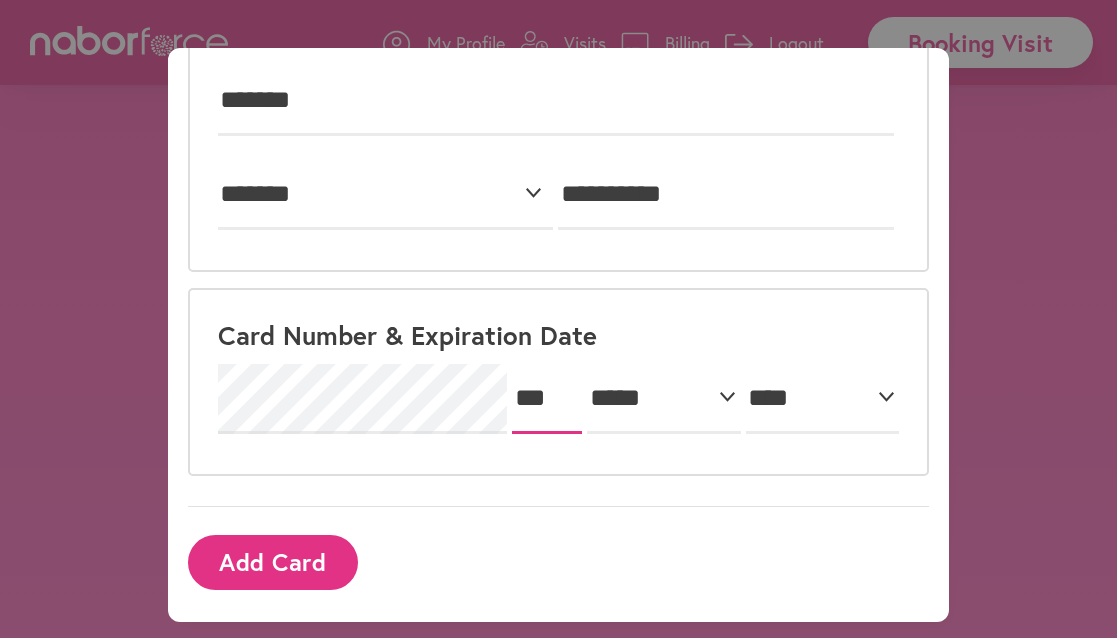type on "***" 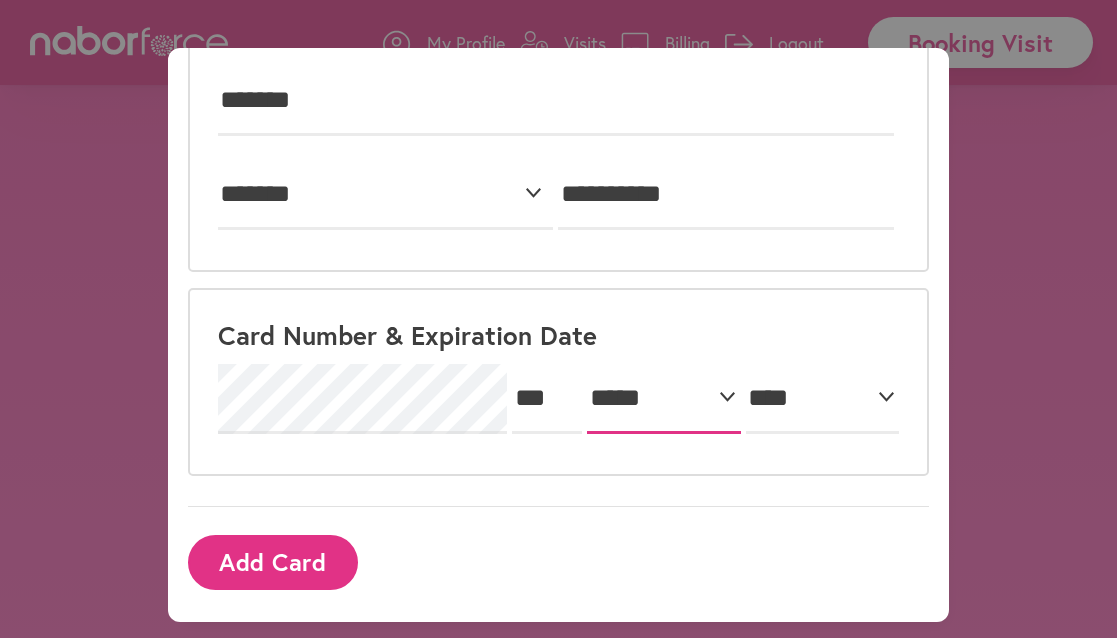 select on "*" 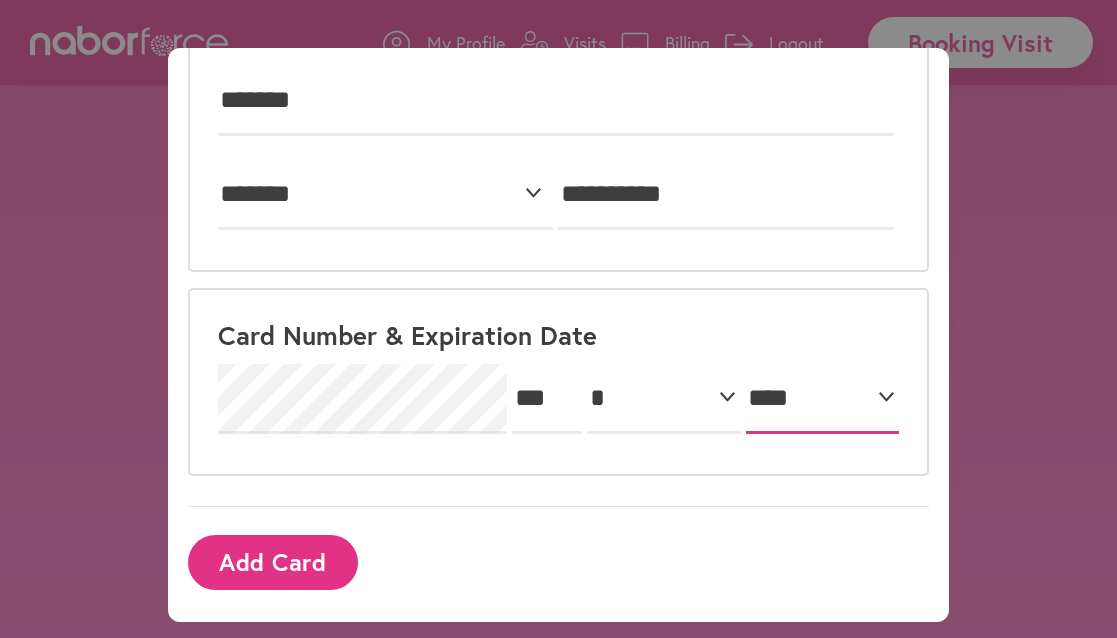 select on "****" 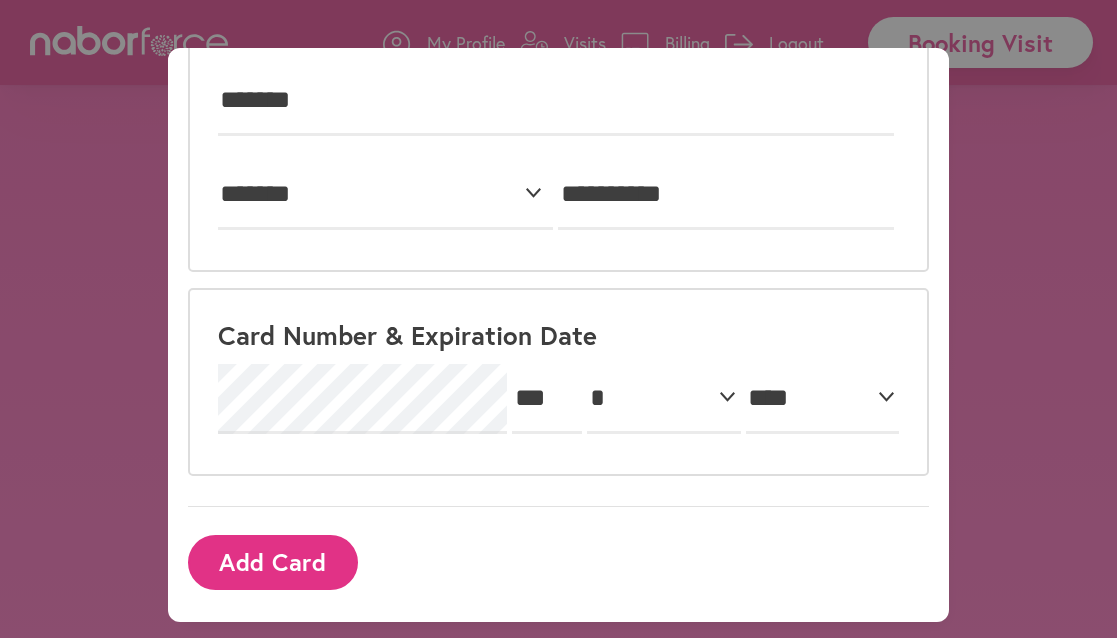 click on "Add Card" at bounding box center (273, 562) 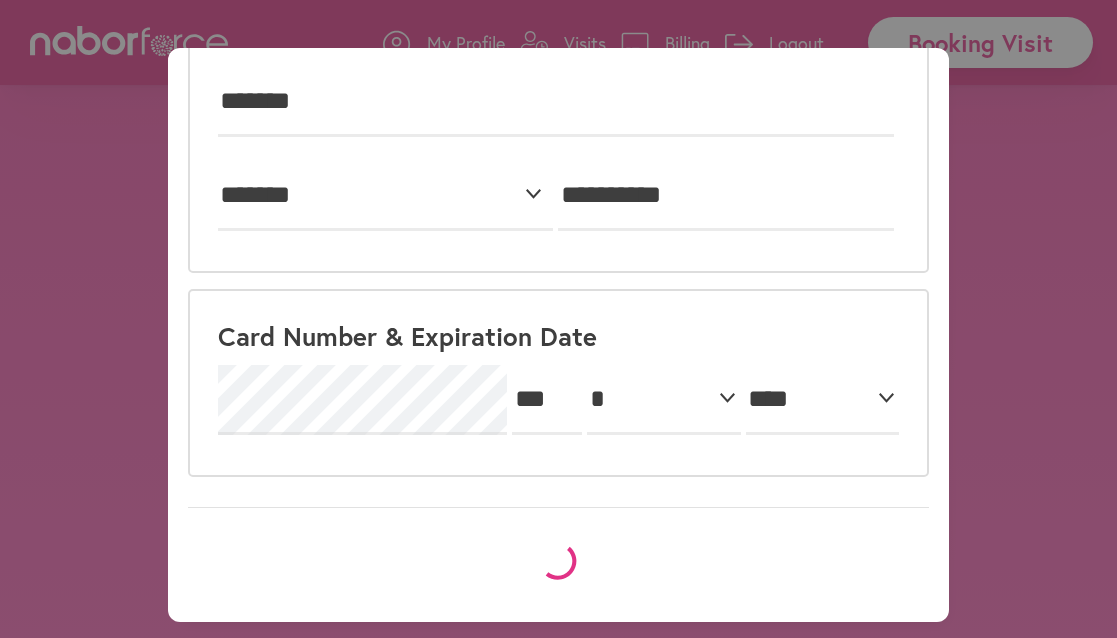 scroll, scrollTop: 18, scrollLeft: 0, axis: vertical 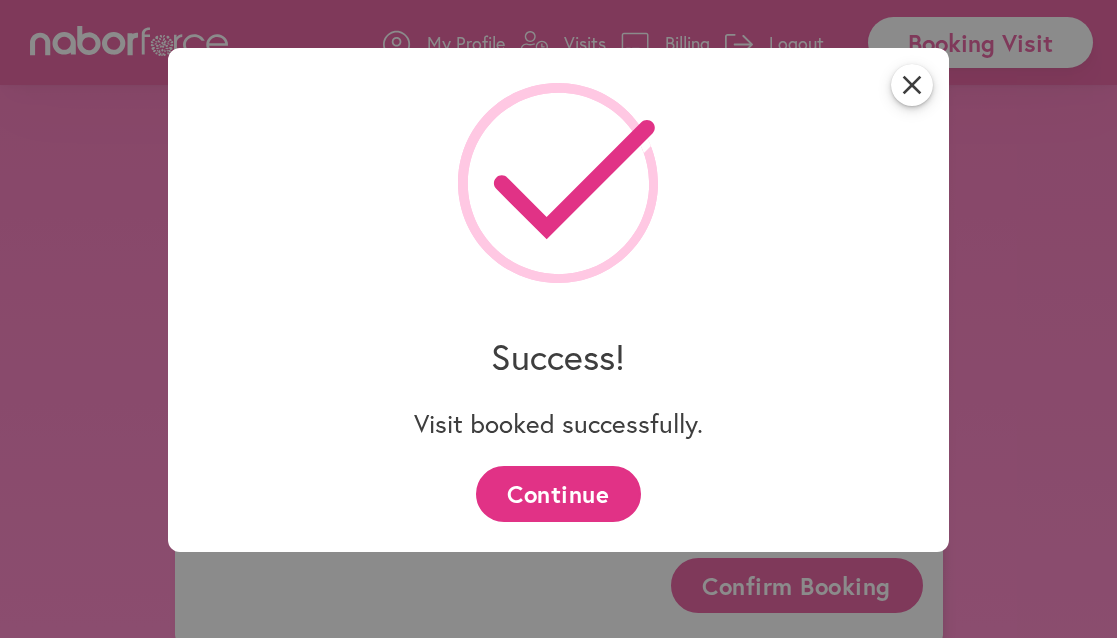 click on "Continue" at bounding box center [558, 493] 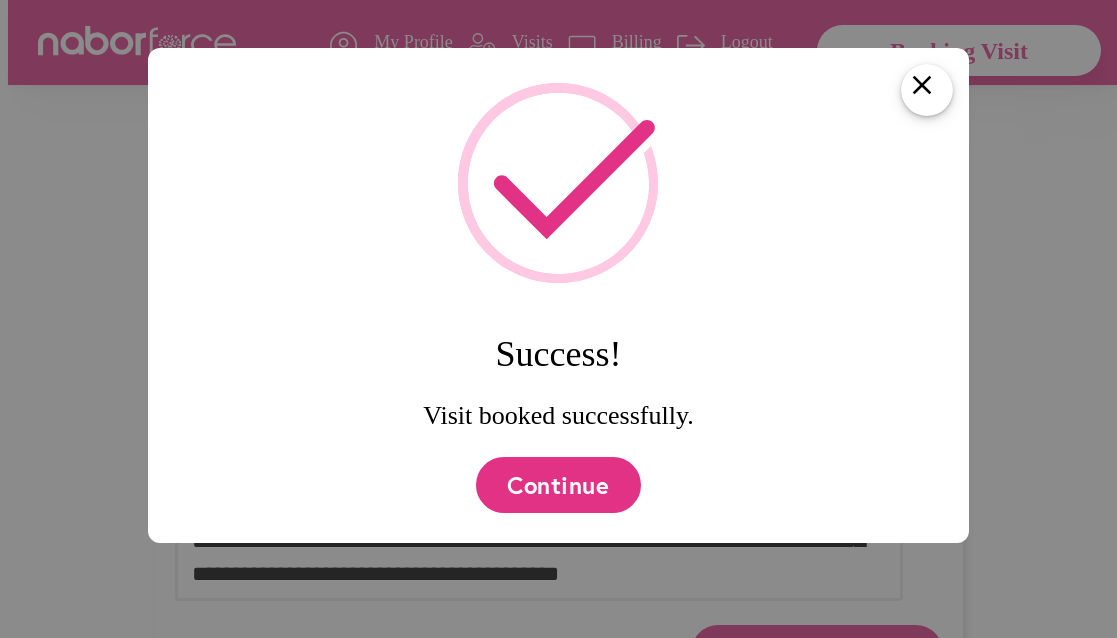 scroll, scrollTop: 0, scrollLeft: 0, axis: both 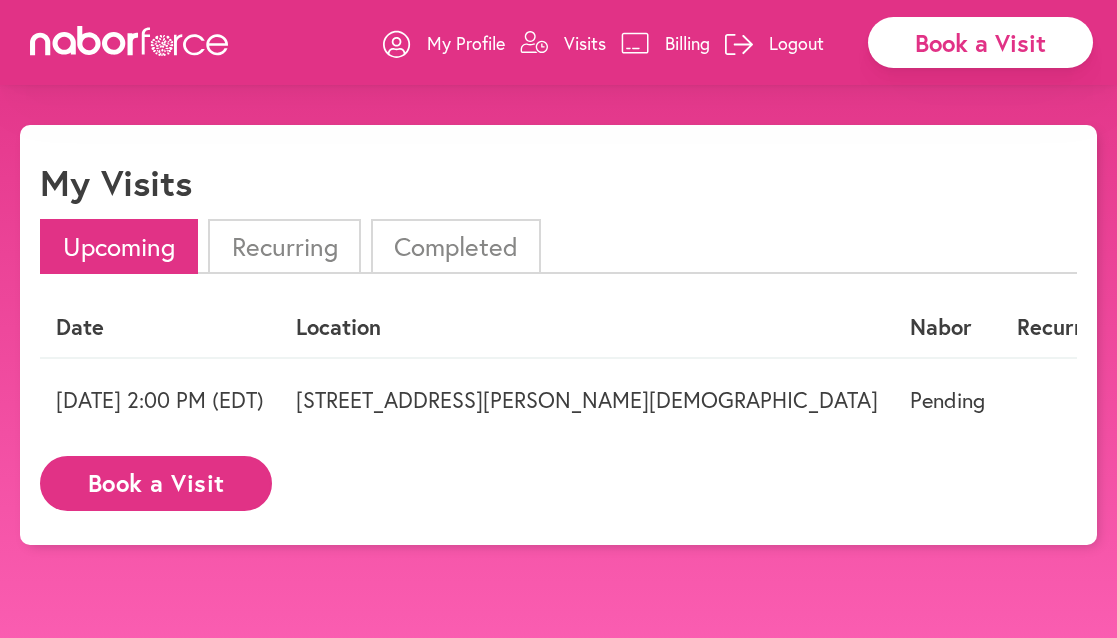 click at bounding box center [1185, 400] 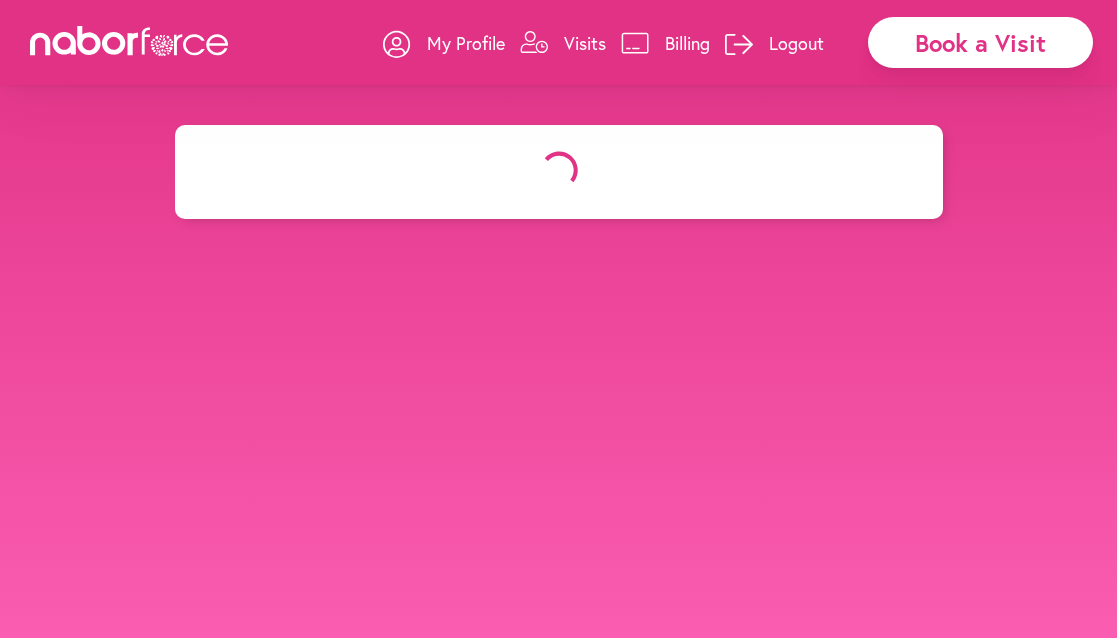select on "*******" 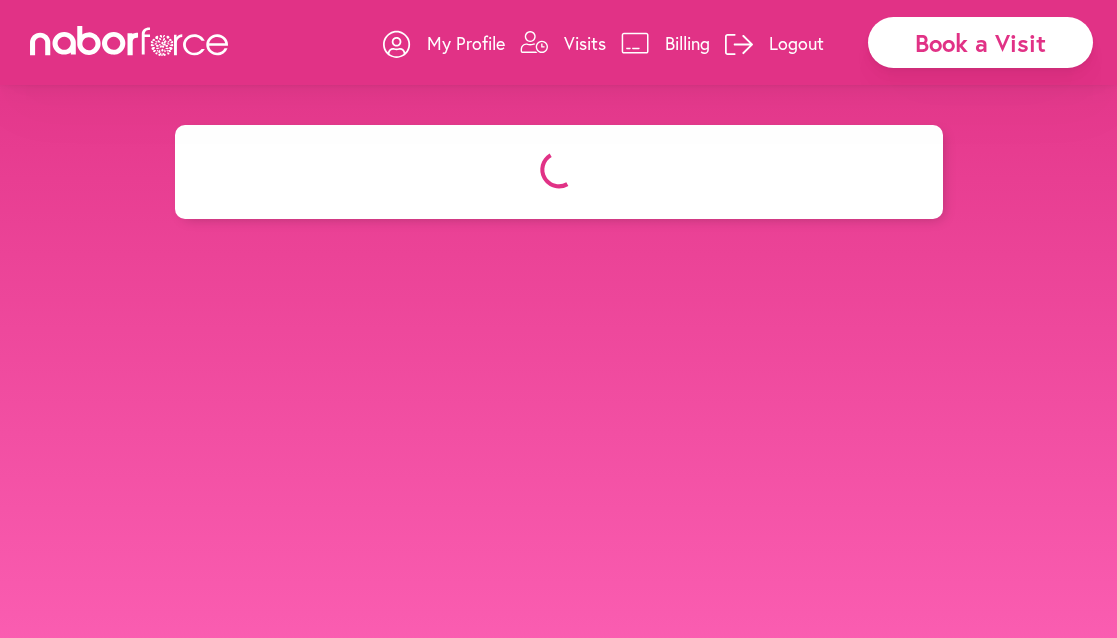 select on "***" 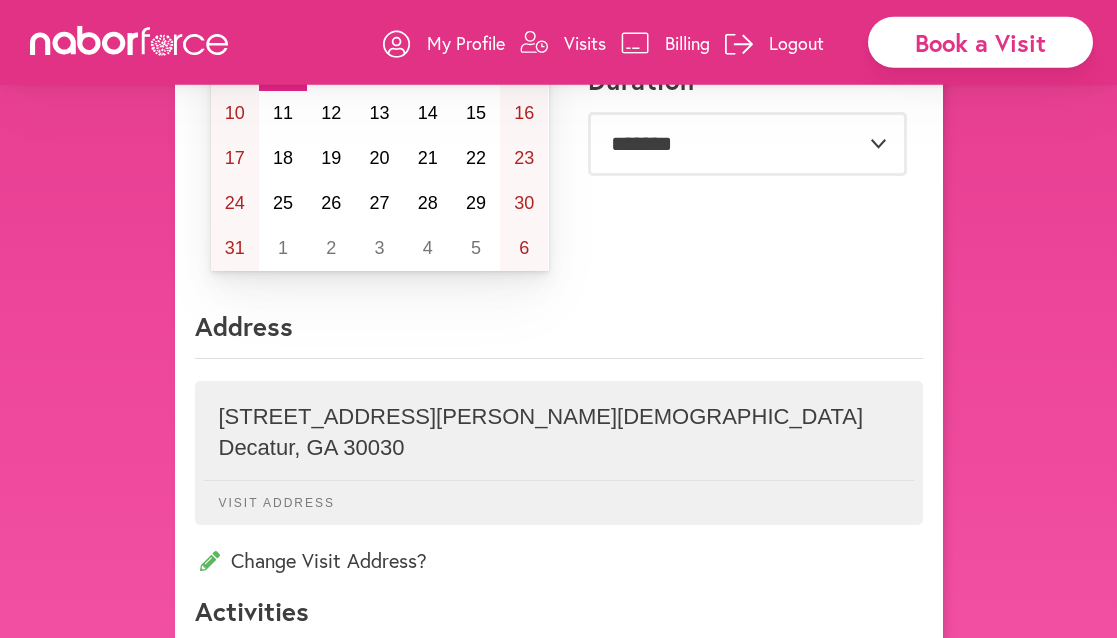 scroll, scrollTop: 0, scrollLeft: 0, axis: both 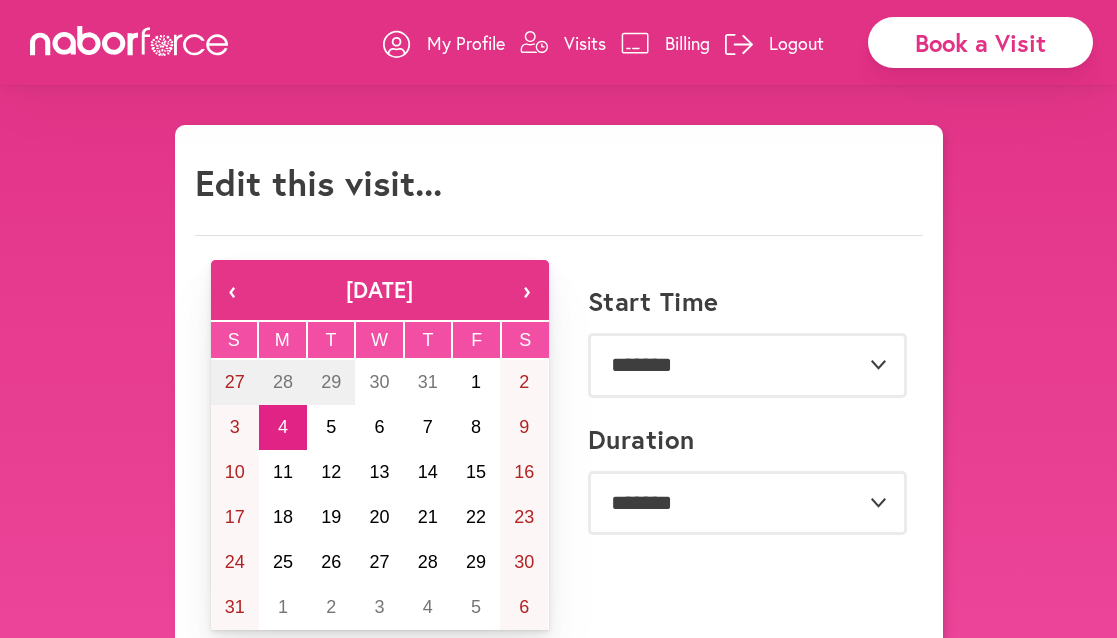 click on "Visits" at bounding box center (585, 43) 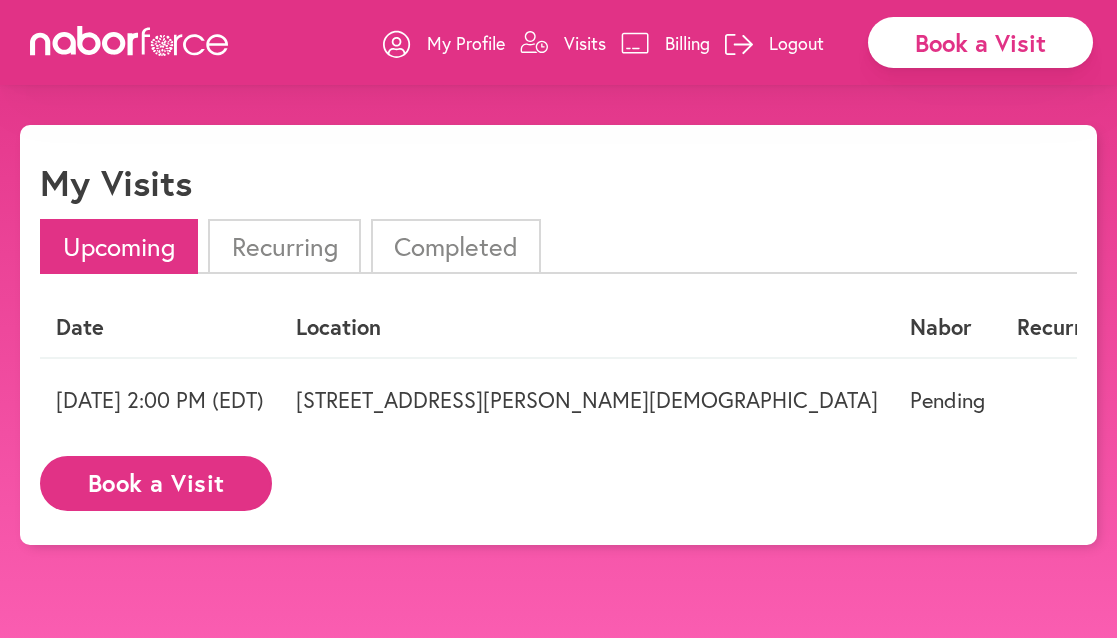 click on "Book a Visit" at bounding box center [156, 483] 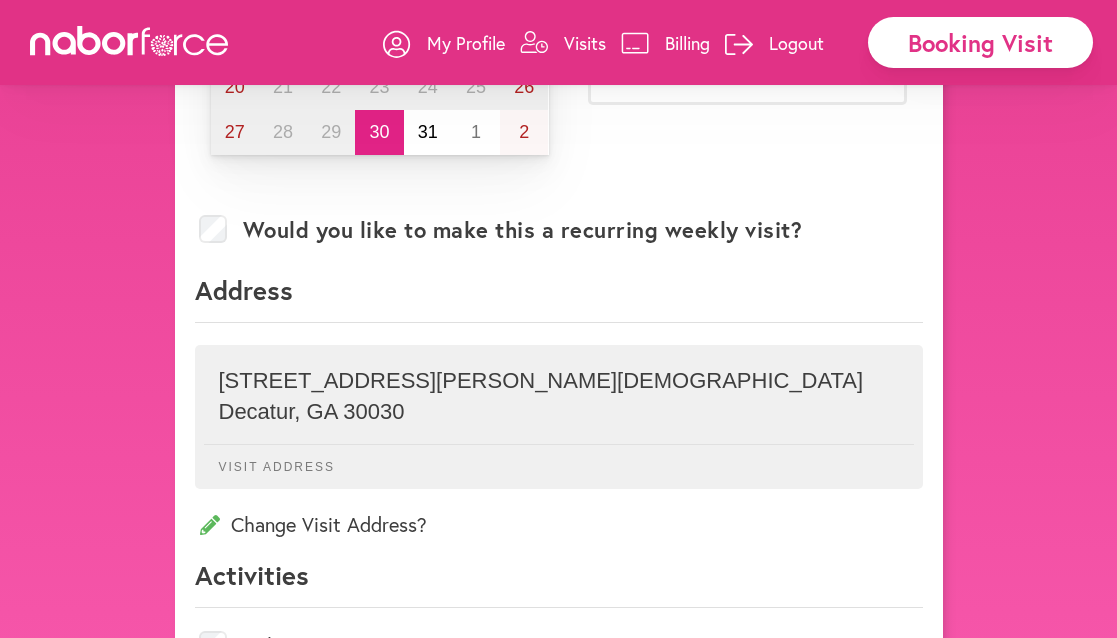 scroll, scrollTop: 409, scrollLeft: 0, axis: vertical 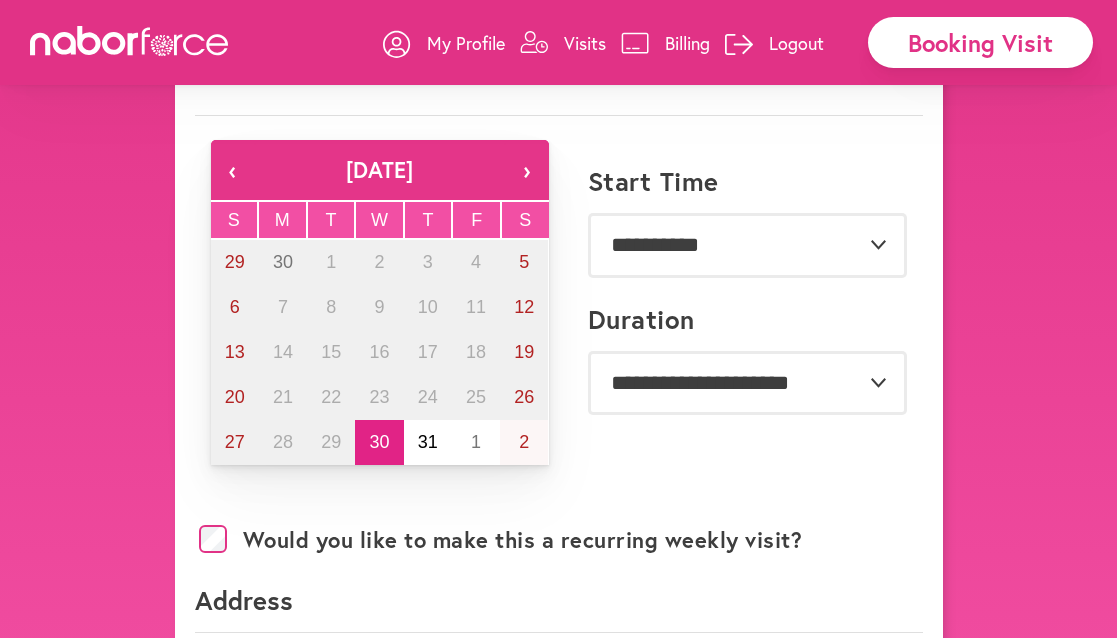 click on "›" at bounding box center [527, 170] 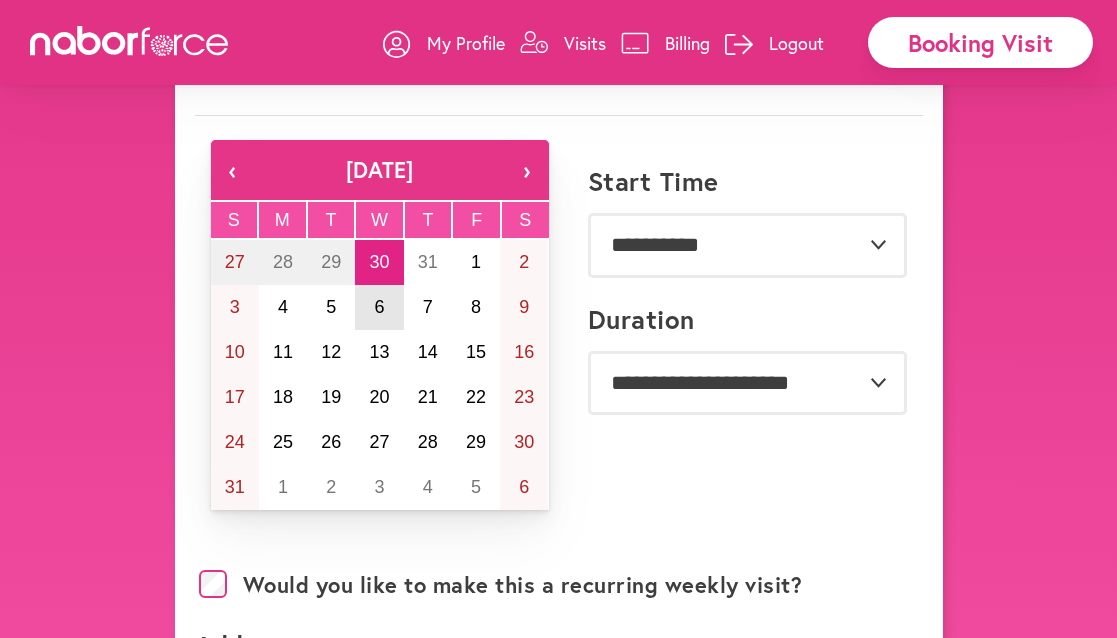 click on "6" at bounding box center (379, 307) 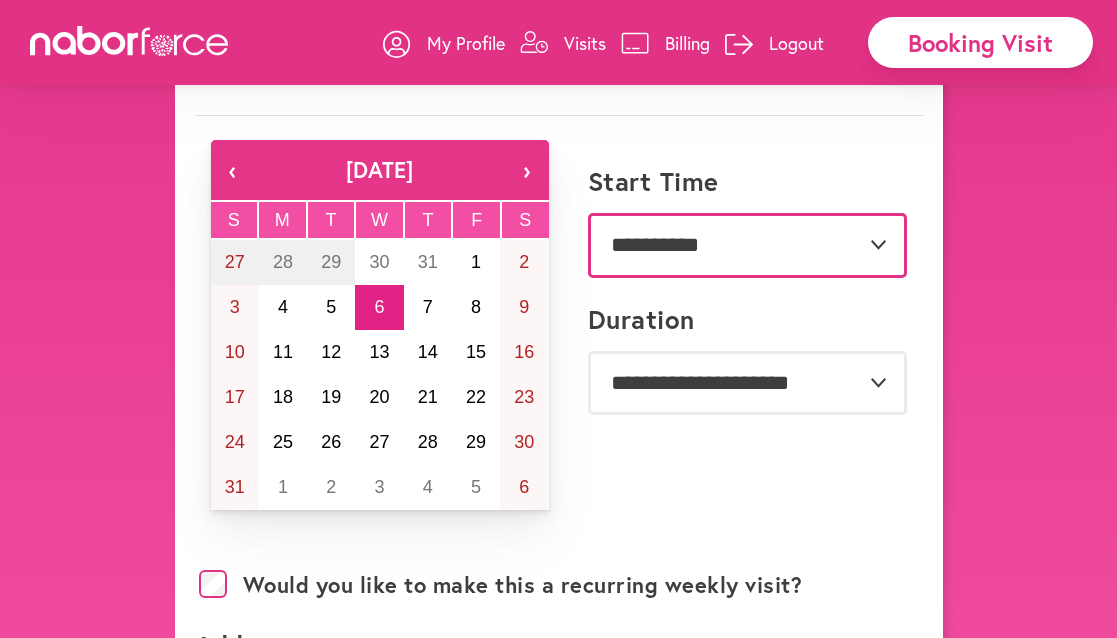 click on "**********" at bounding box center [747, 245] 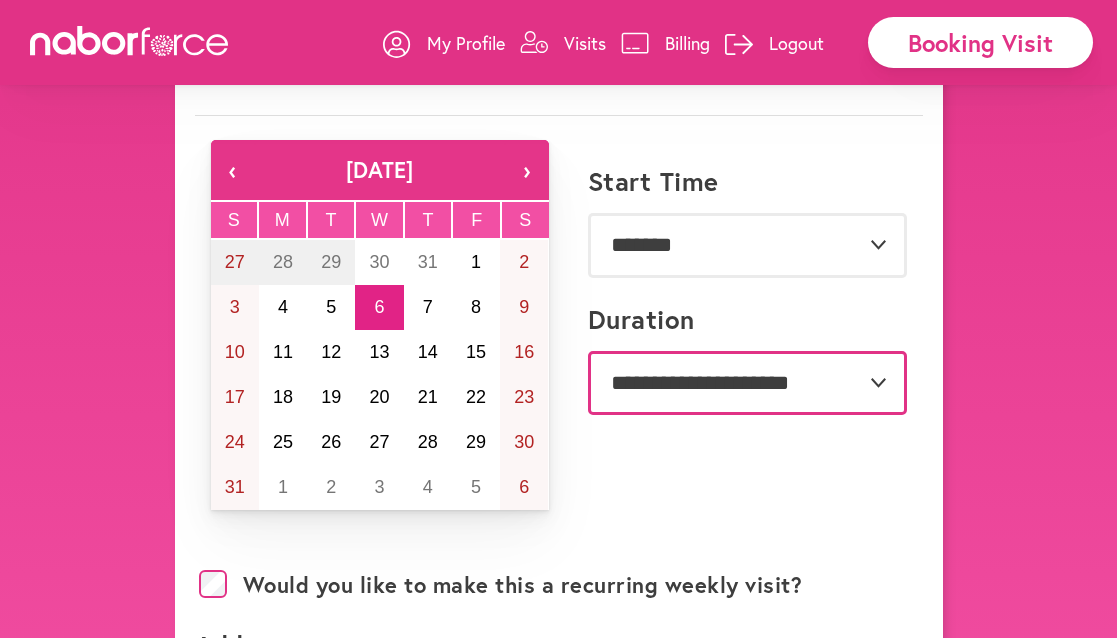 click on "**********" at bounding box center (747, 383) 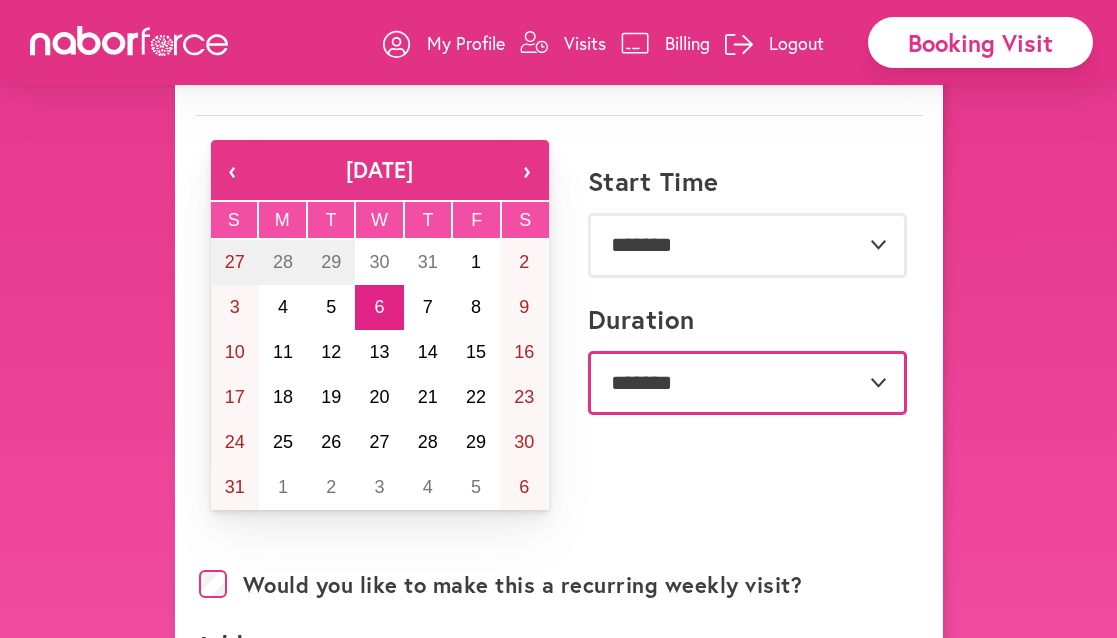 click on "*******" at bounding box center [0, 0] 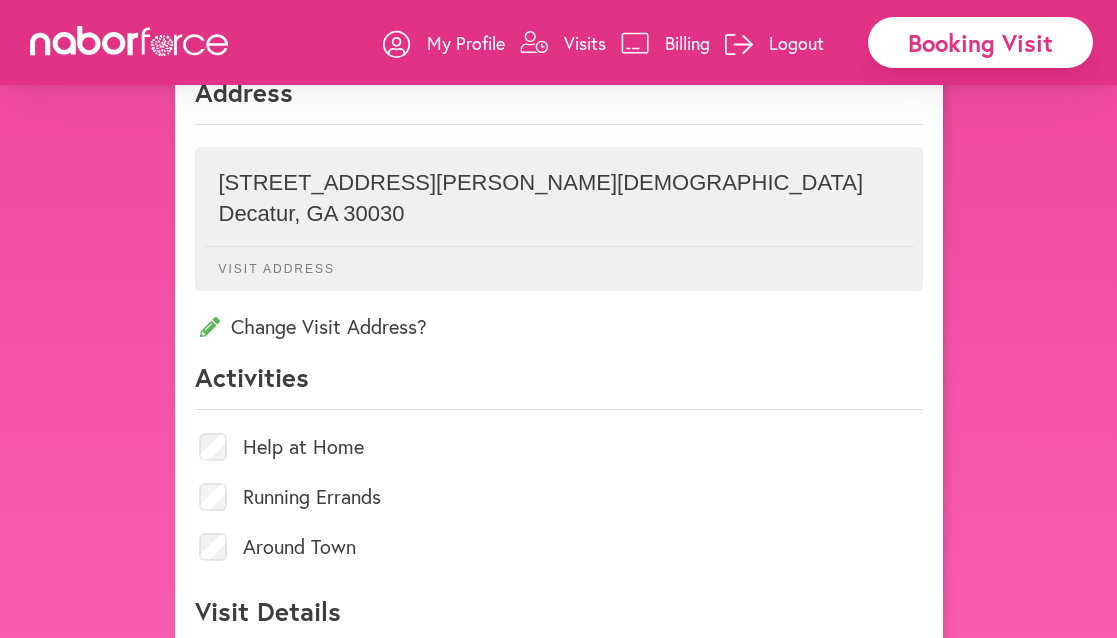 scroll, scrollTop: 730, scrollLeft: 0, axis: vertical 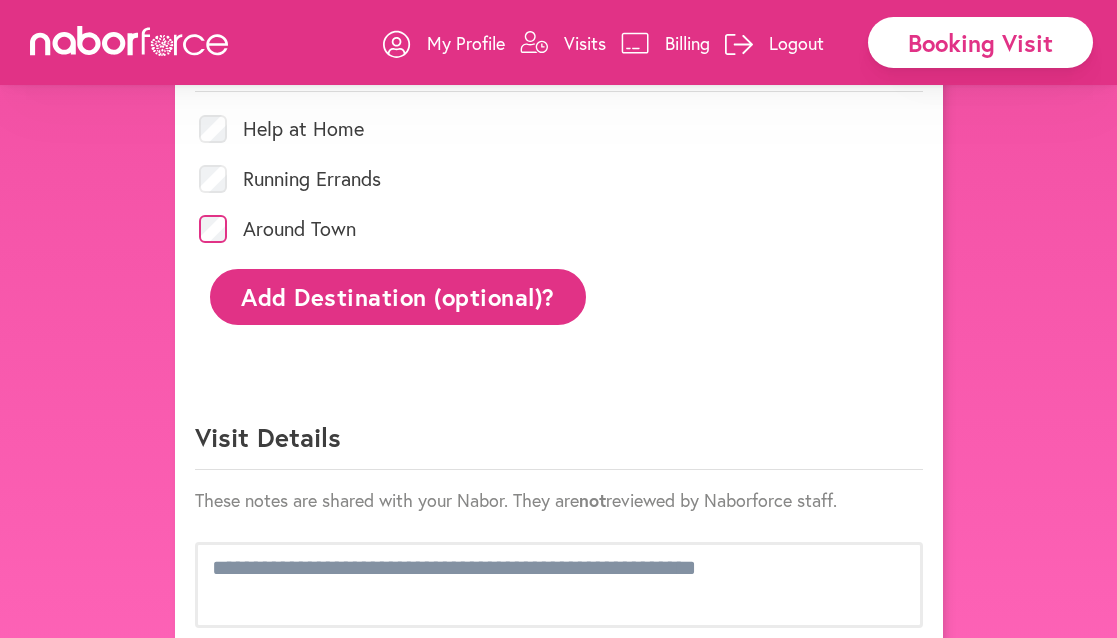 click on "Add Destination (optional)?" 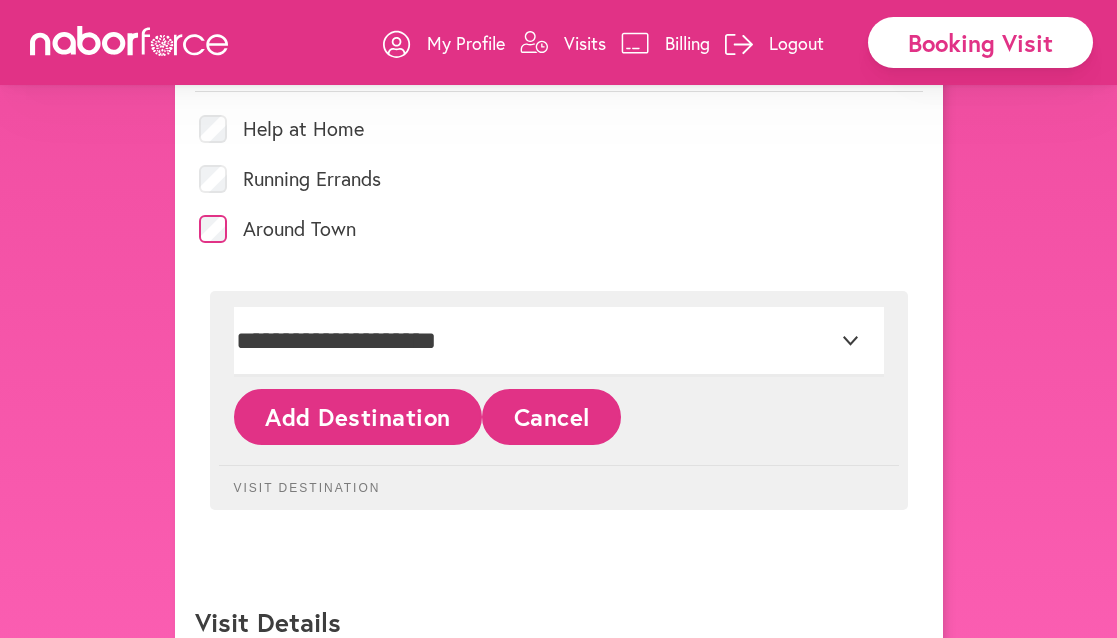 click on "Add Destination" 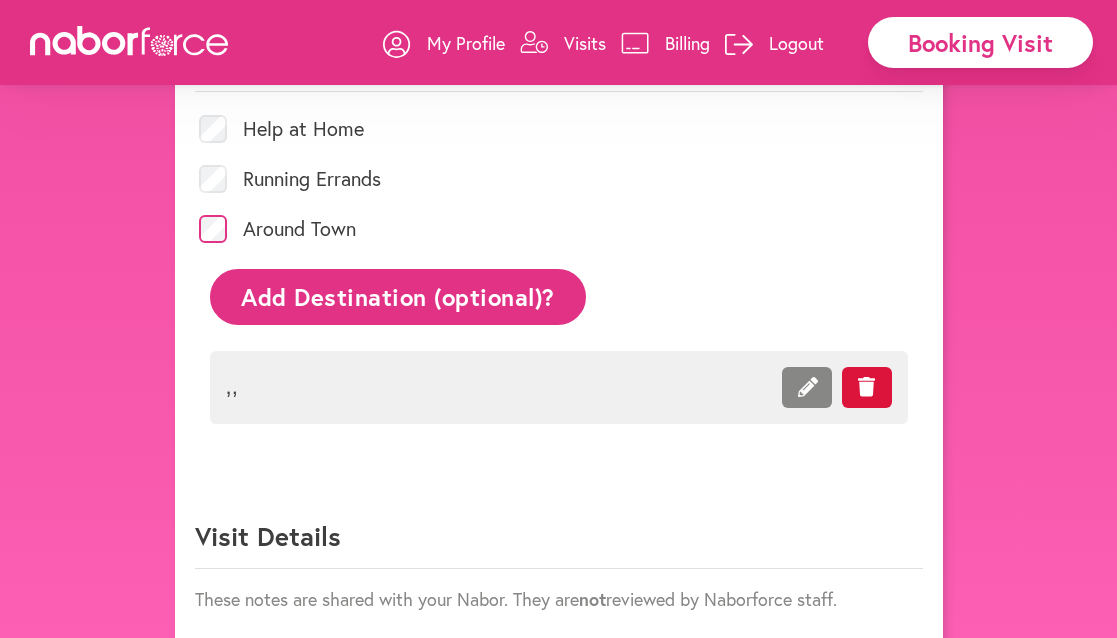 click on "Add Destination (optional)?" 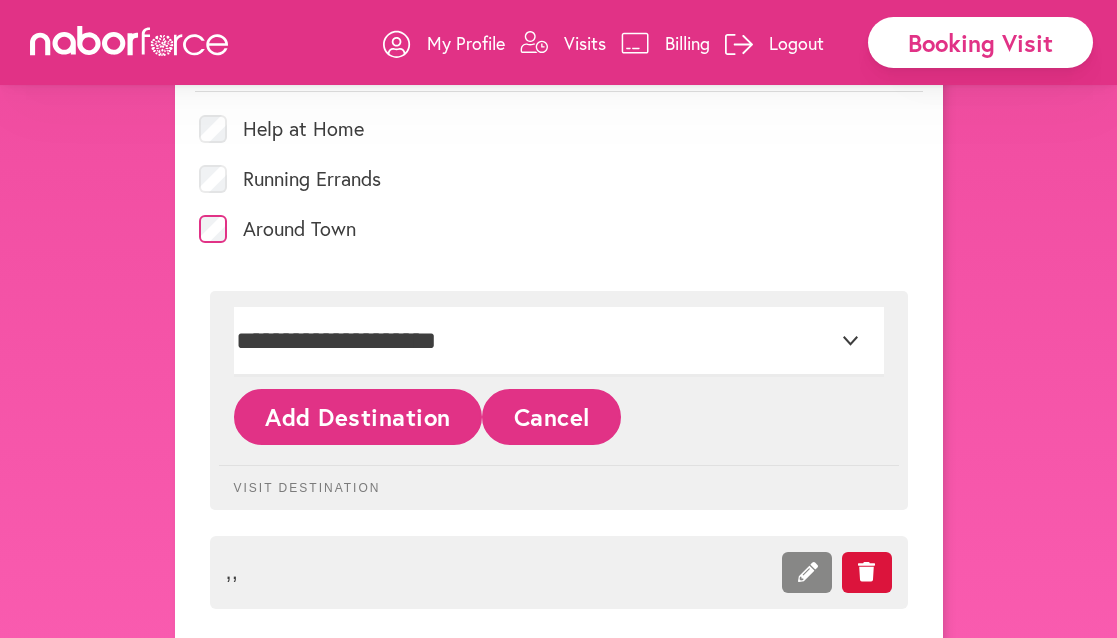 click on "**********" at bounding box center [559, 452] 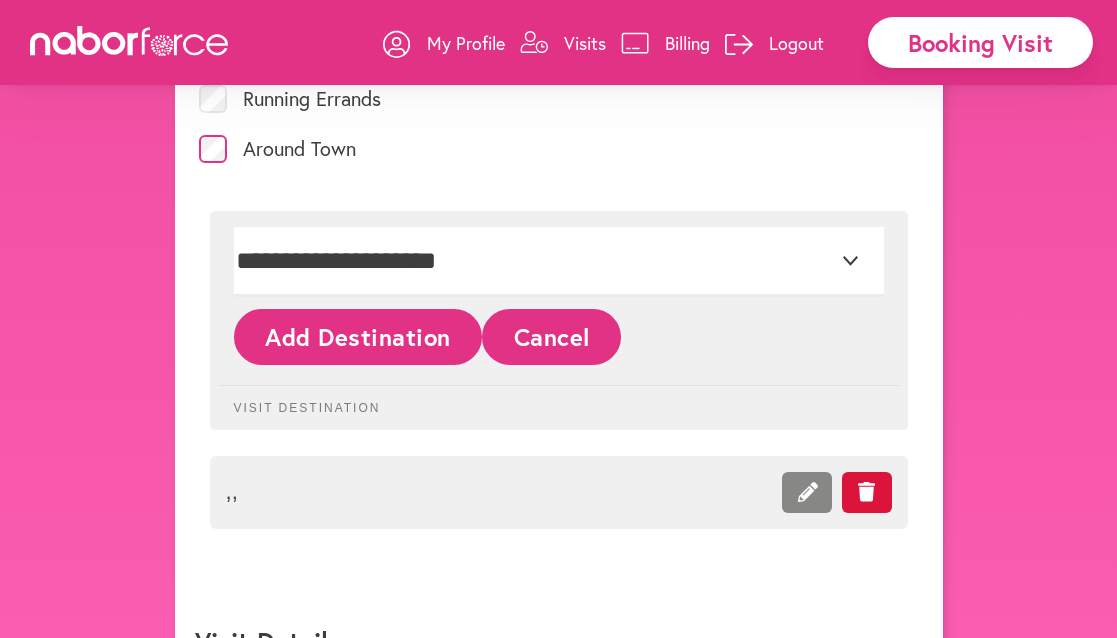 scroll, scrollTop: 1171, scrollLeft: 0, axis: vertical 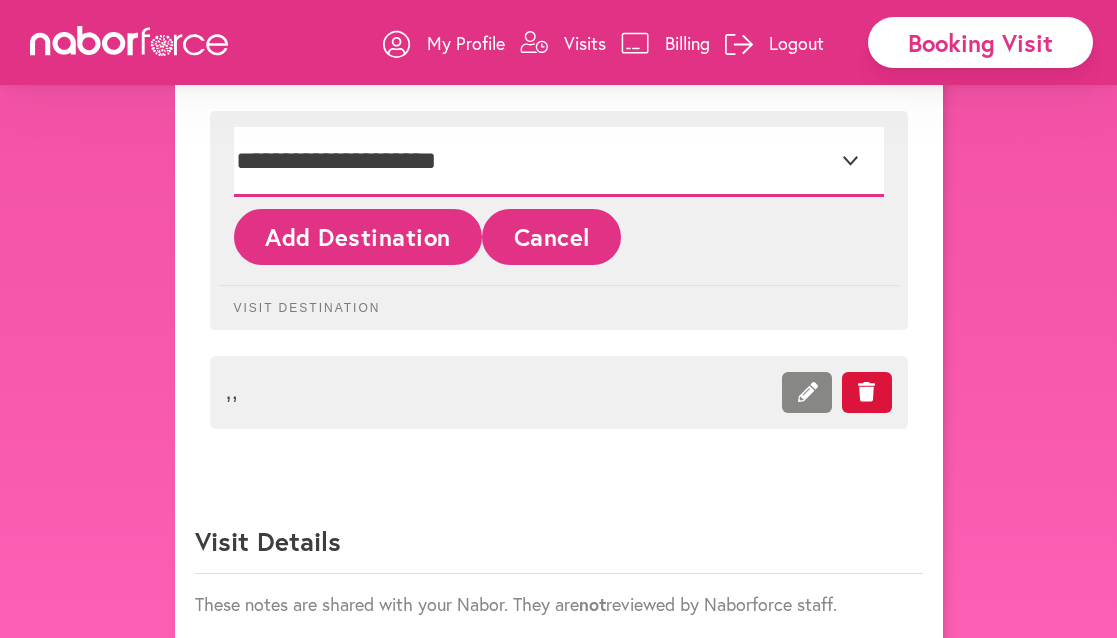 select on "*" 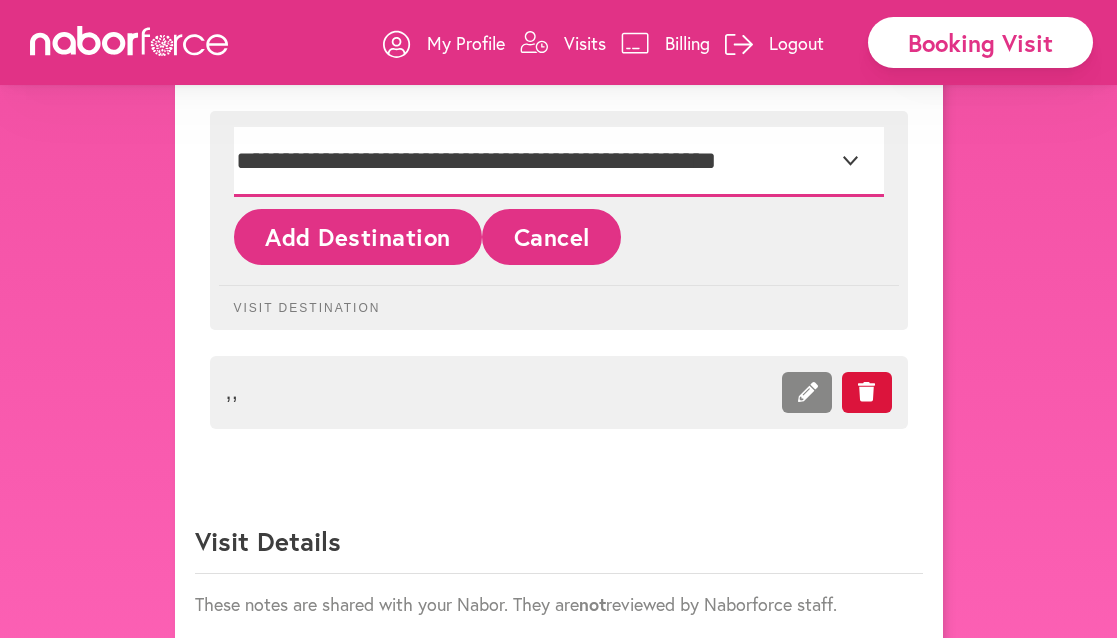 click on "**********" at bounding box center (0, 0) 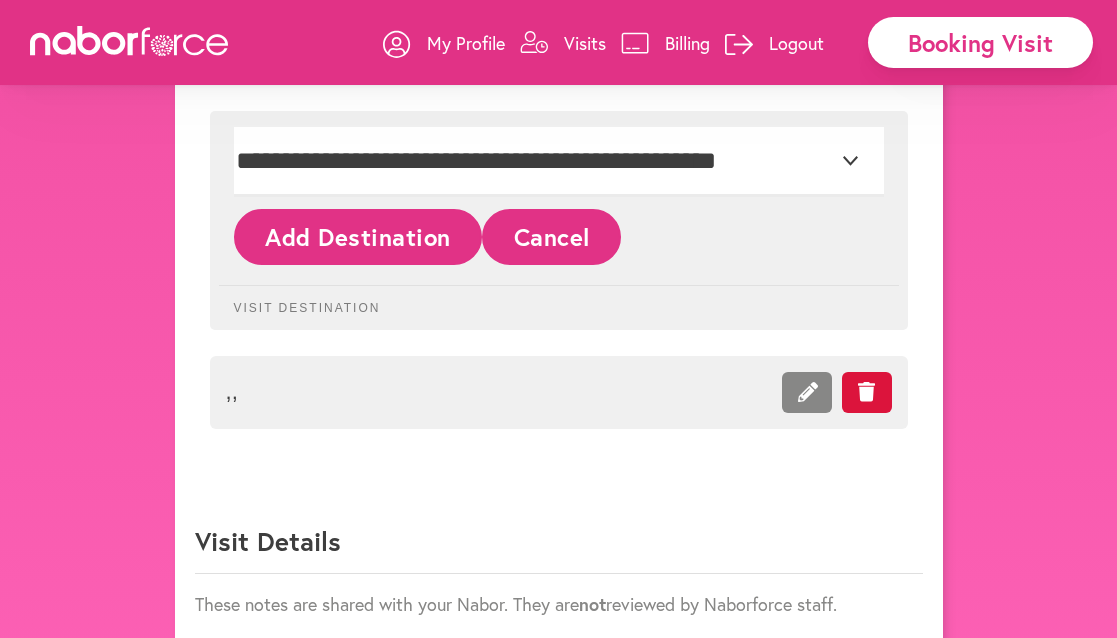 click on "Add Destination" 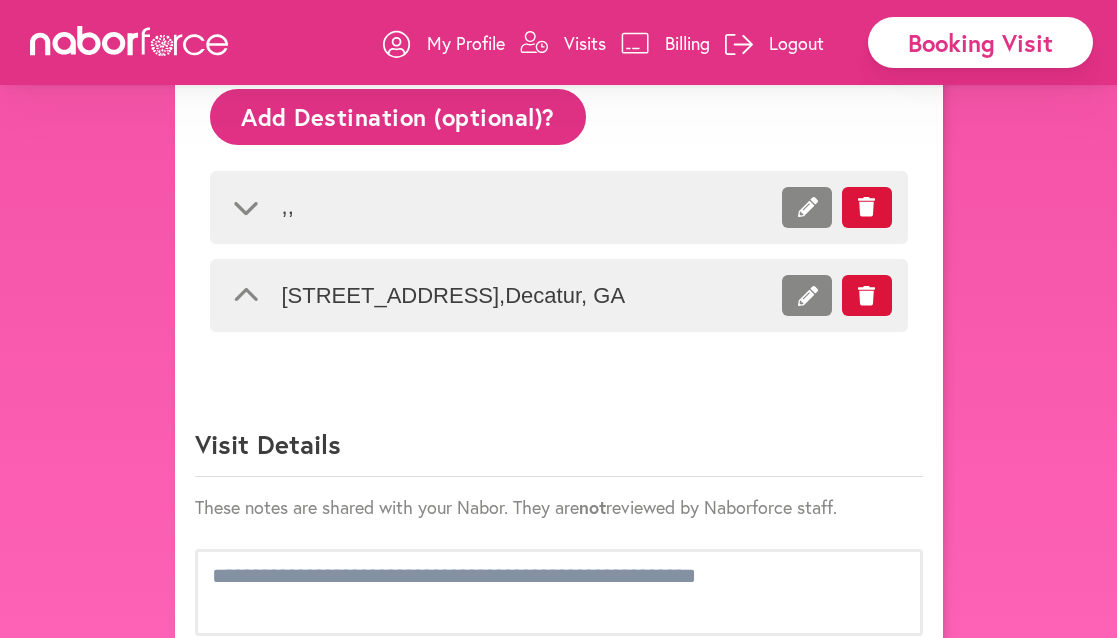 click 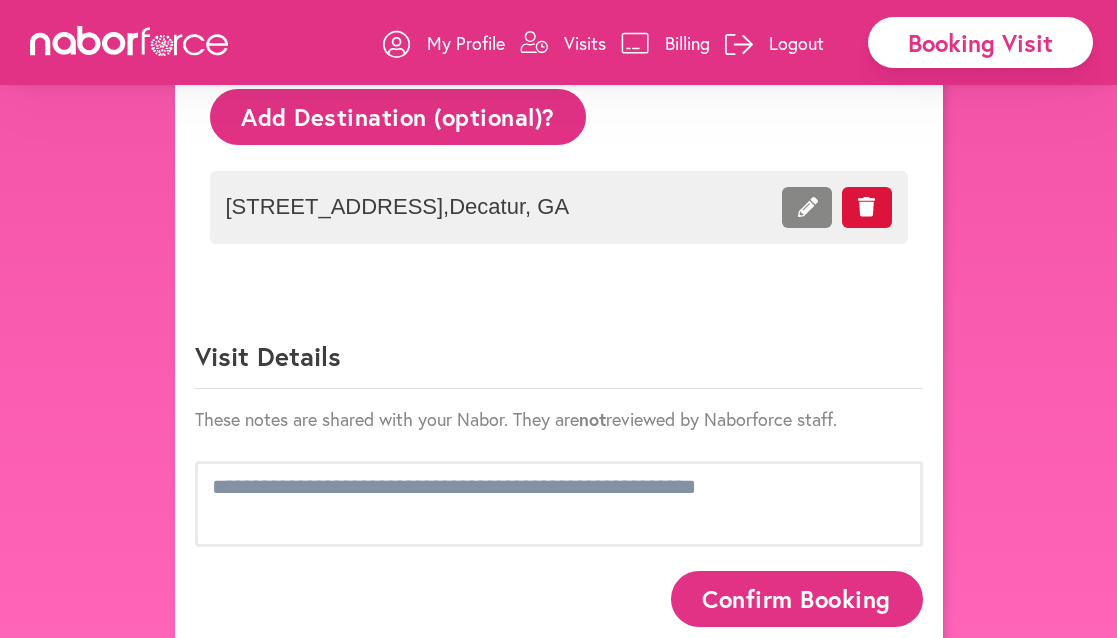 scroll, scrollTop: 1210, scrollLeft: 0, axis: vertical 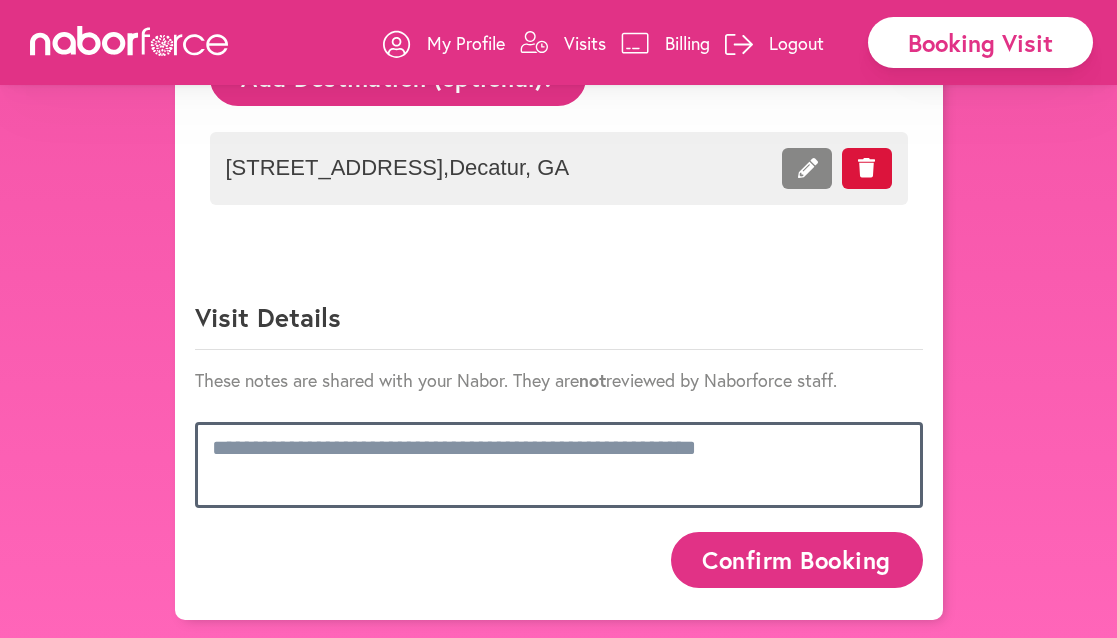 click at bounding box center [559, 465] 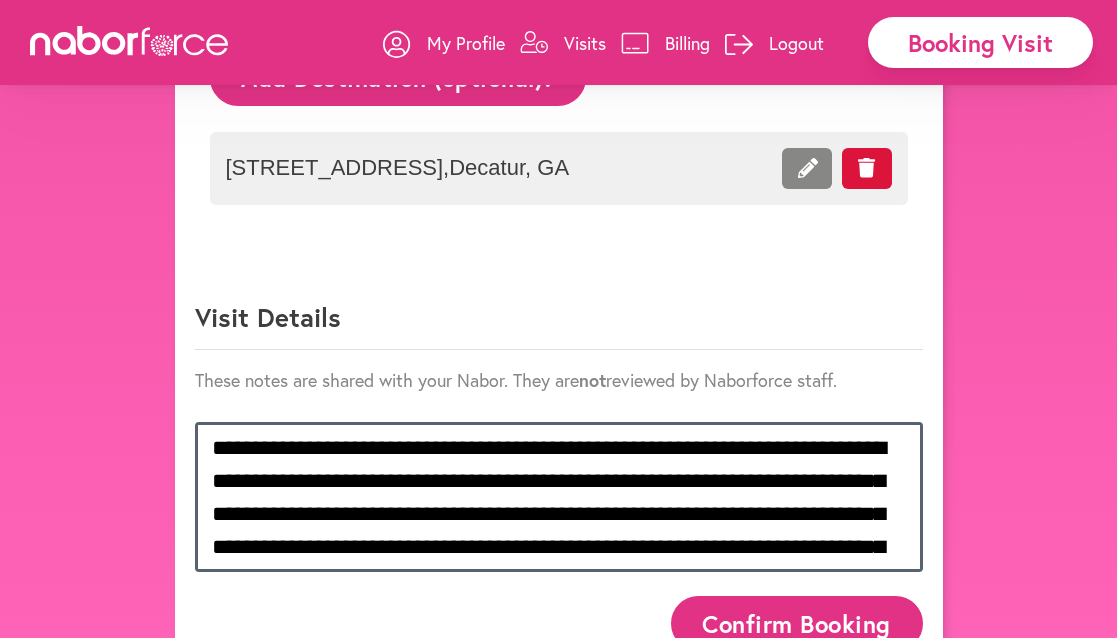 scroll, scrollTop: 1144, scrollLeft: 0, axis: vertical 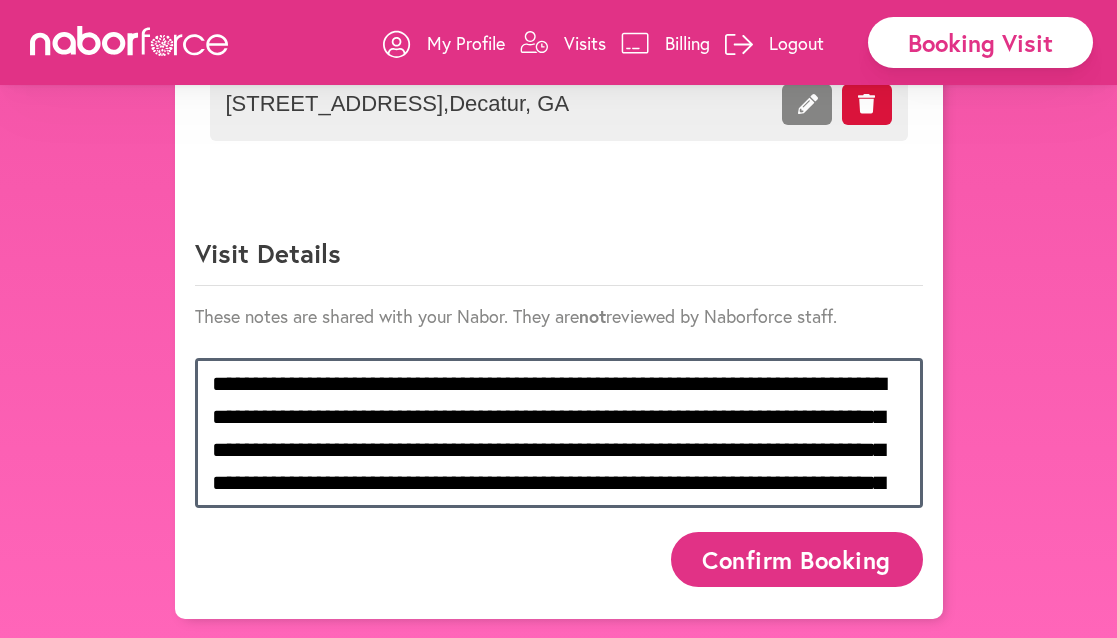 type on "**********" 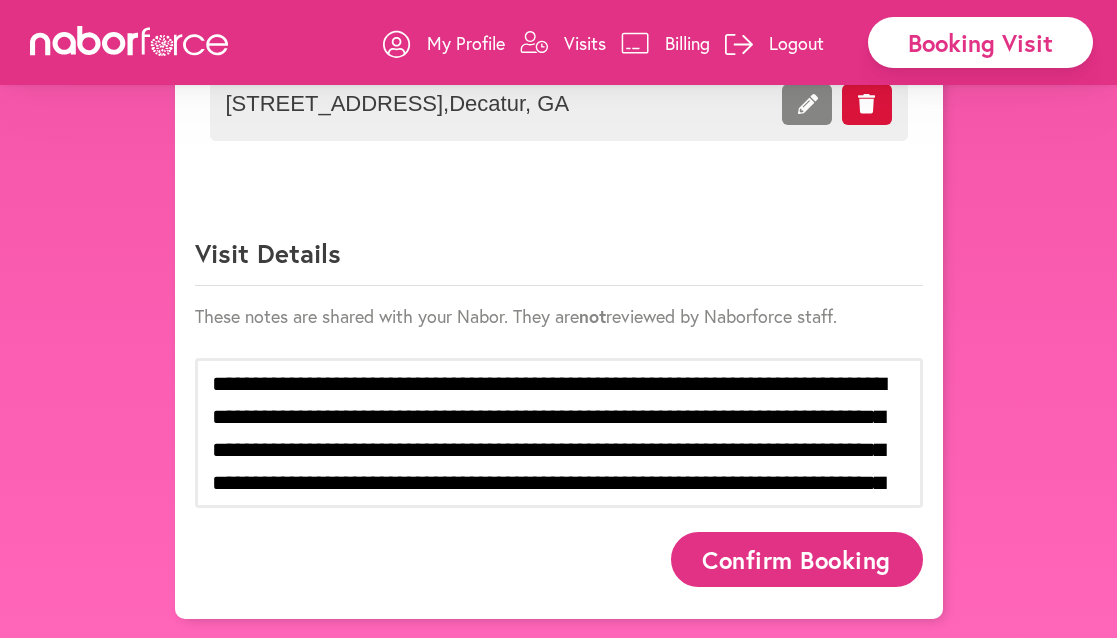 click on "Confirm Booking" at bounding box center (797, 559) 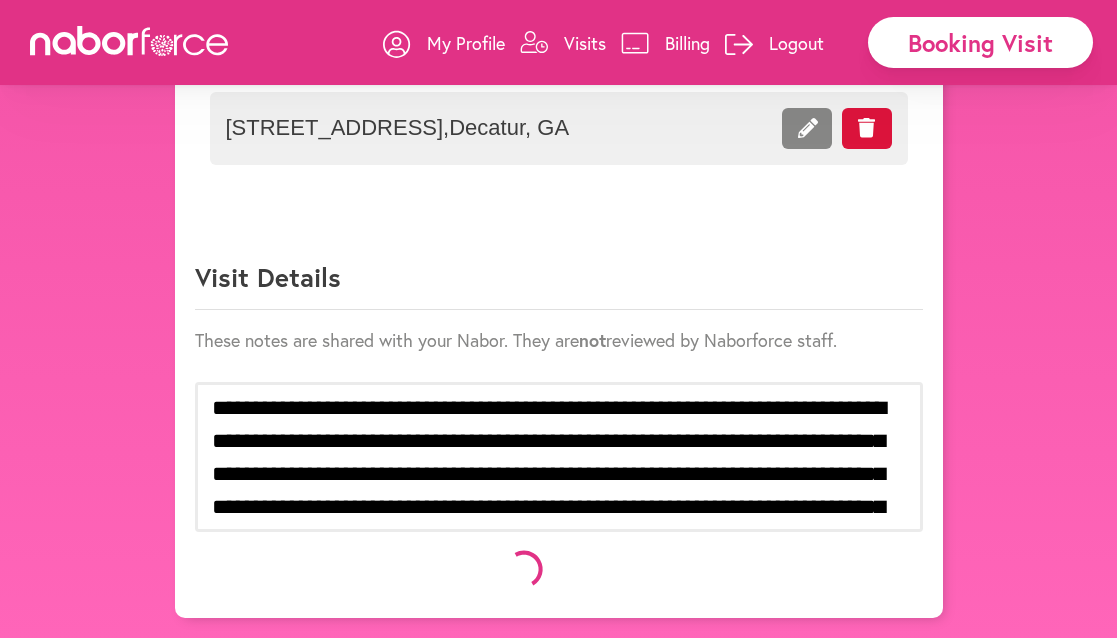 scroll, scrollTop: 1248, scrollLeft: 0, axis: vertical 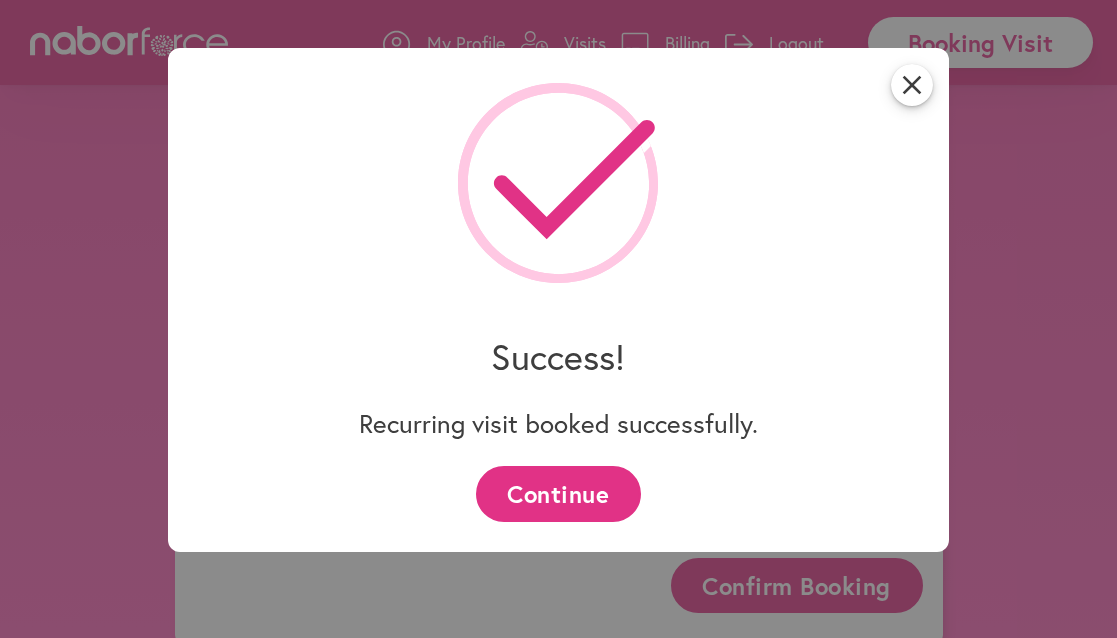 click on "Continue" at bounding box center (558, 493) 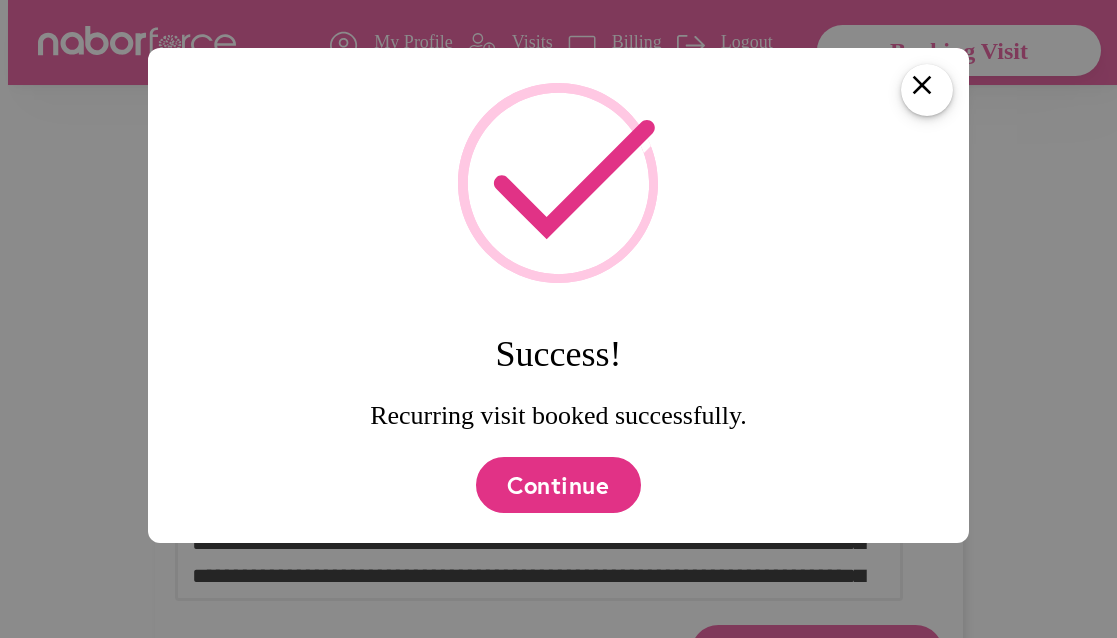 scroll, scrollTop: 0, scrollLeft: 0, axis: both 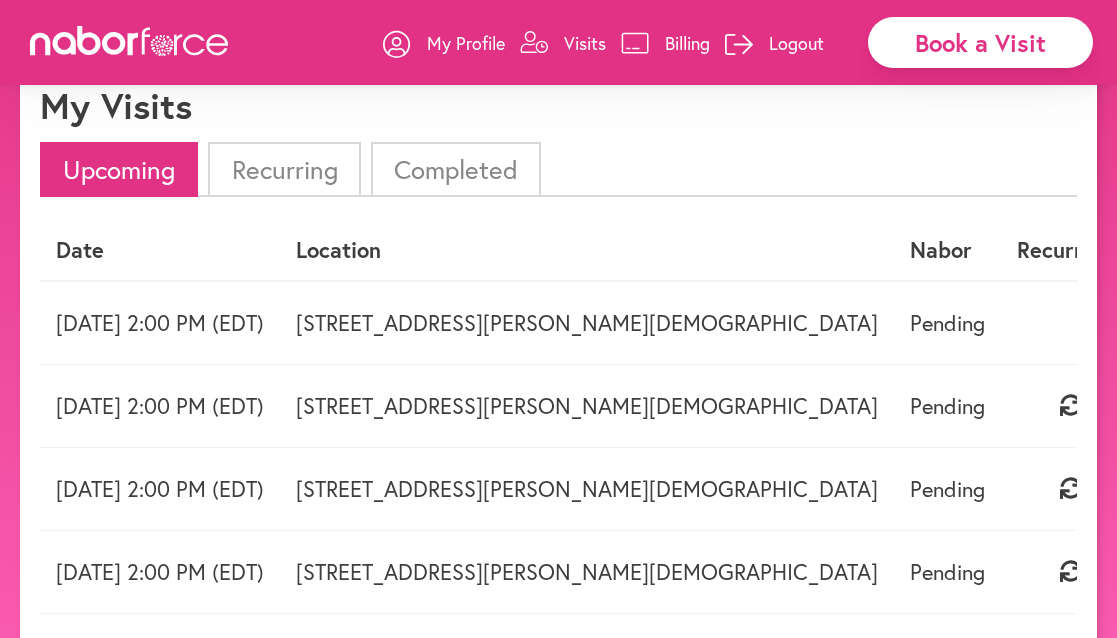 click on "Book a Visit" at bounding box center (980, 42) 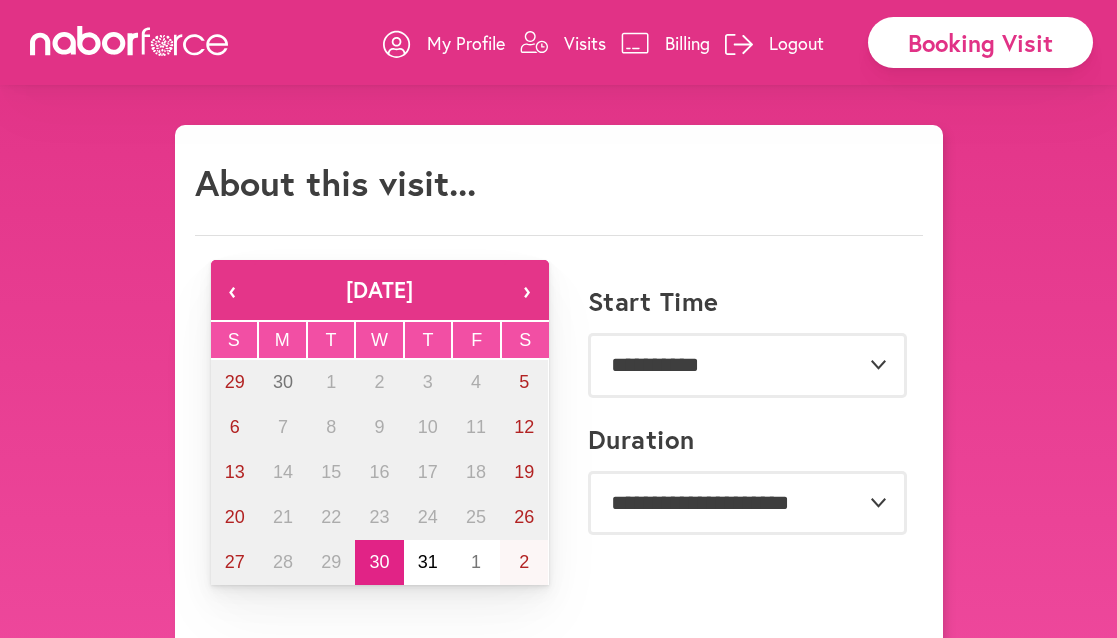 click on "›" at bounding box center (527, 290) 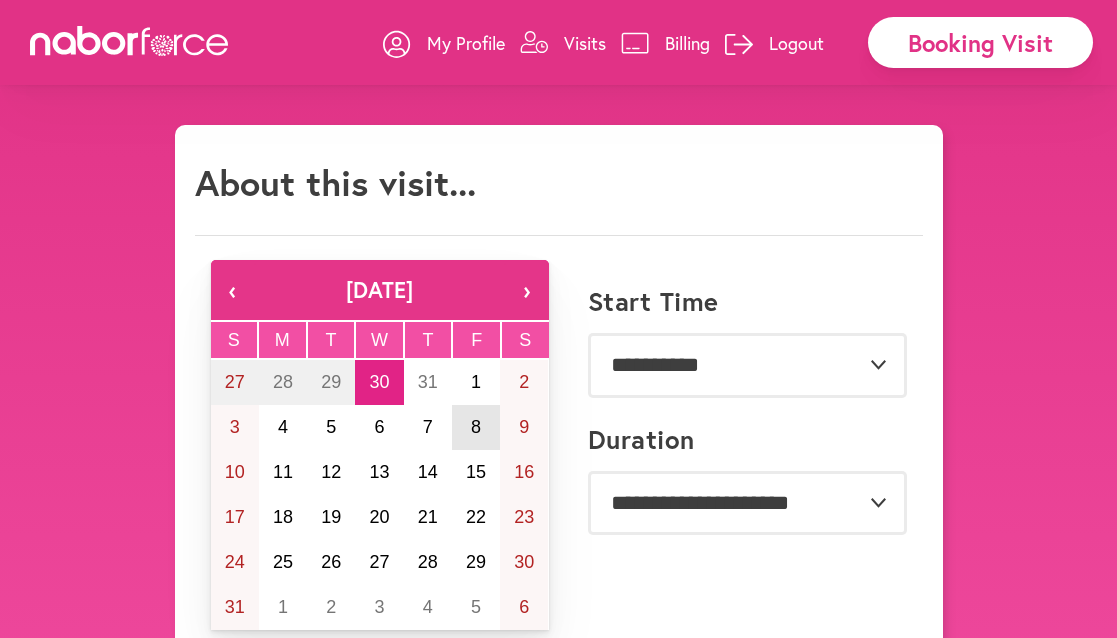 click on "8" at bounding box center [476, 427] 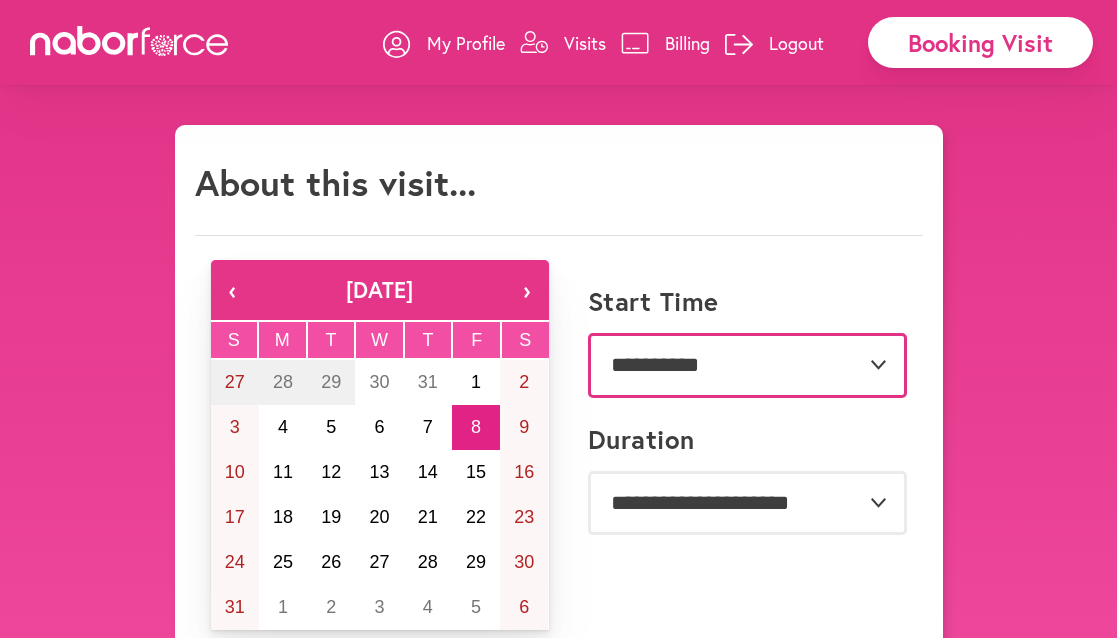 click on "**********" at bounding box center (747, 365) 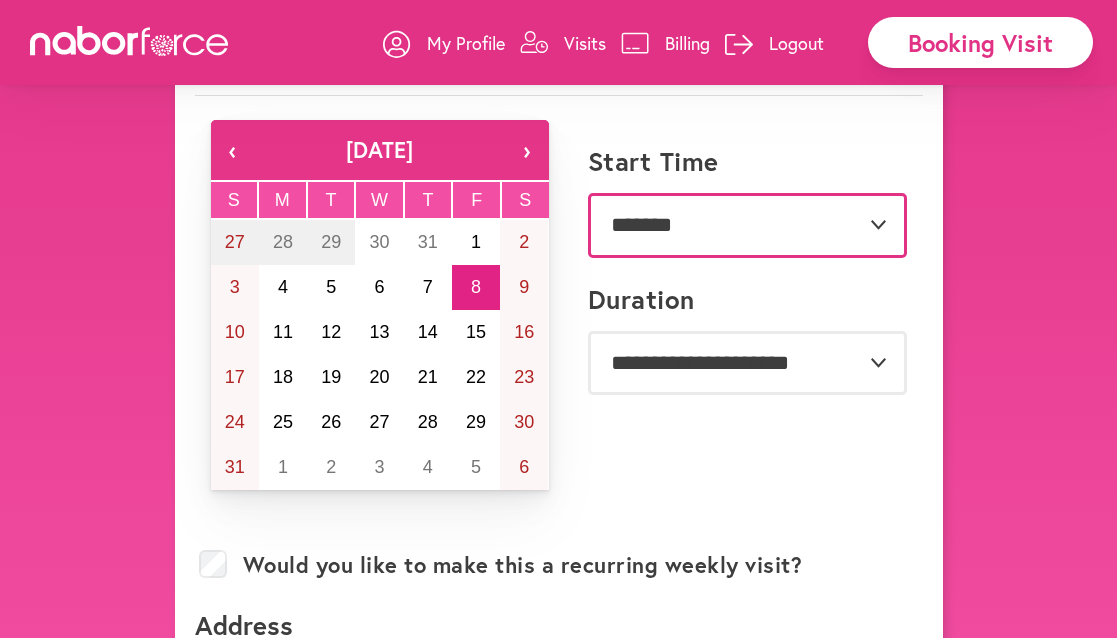 scroll, scrollTop: 174, scrollLeft: 0, axis: vertical 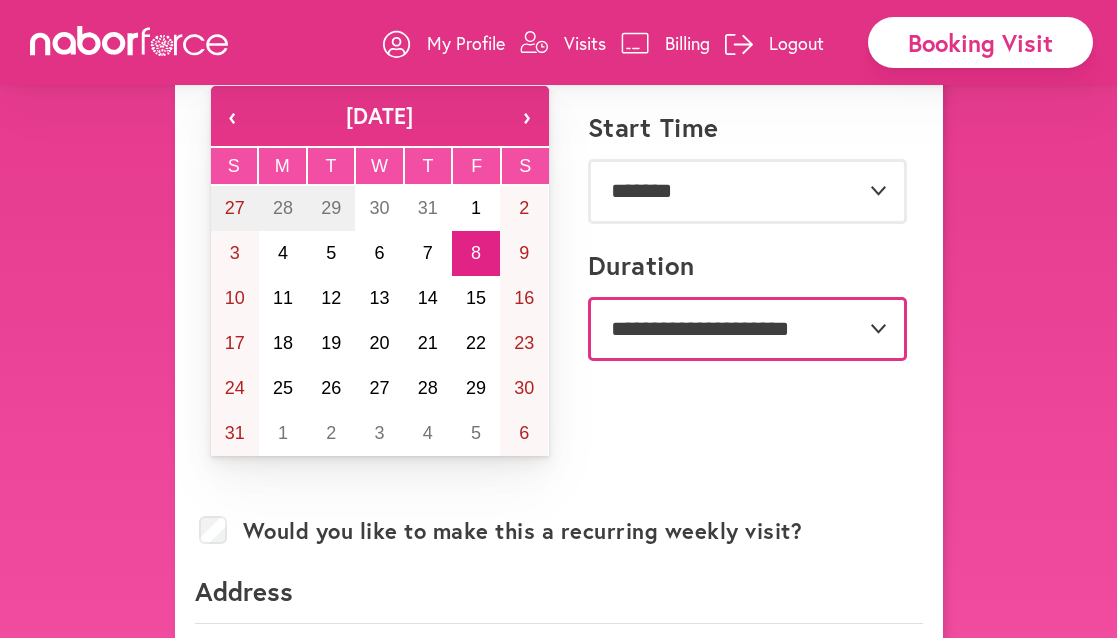 click on "**********" at bounding box center (747, 329) 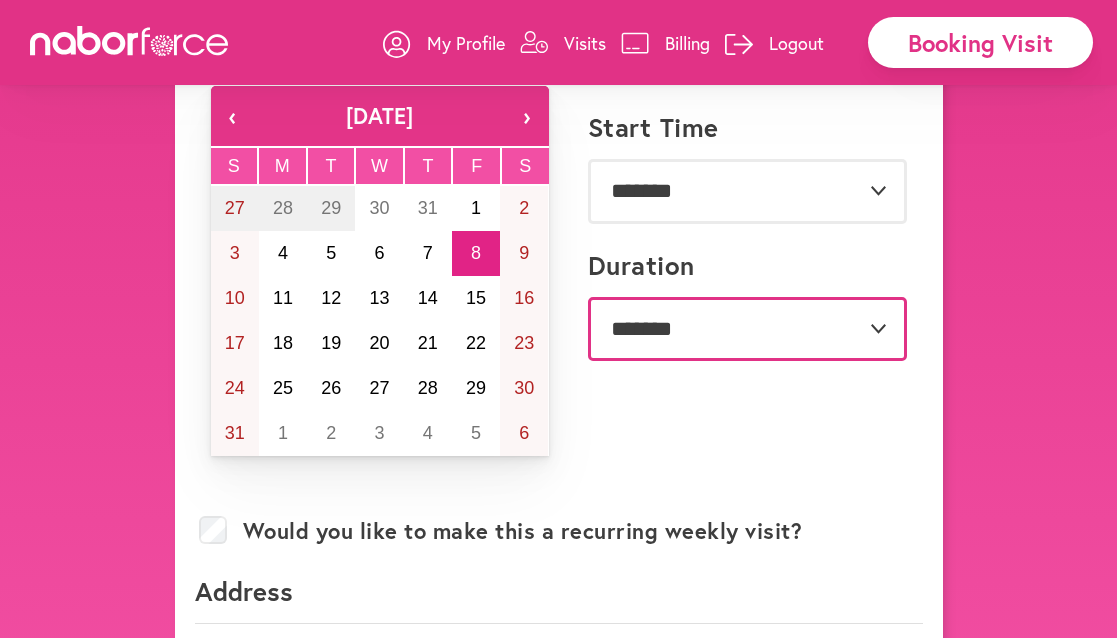 click on "*******" at bounding box center (0, 0) 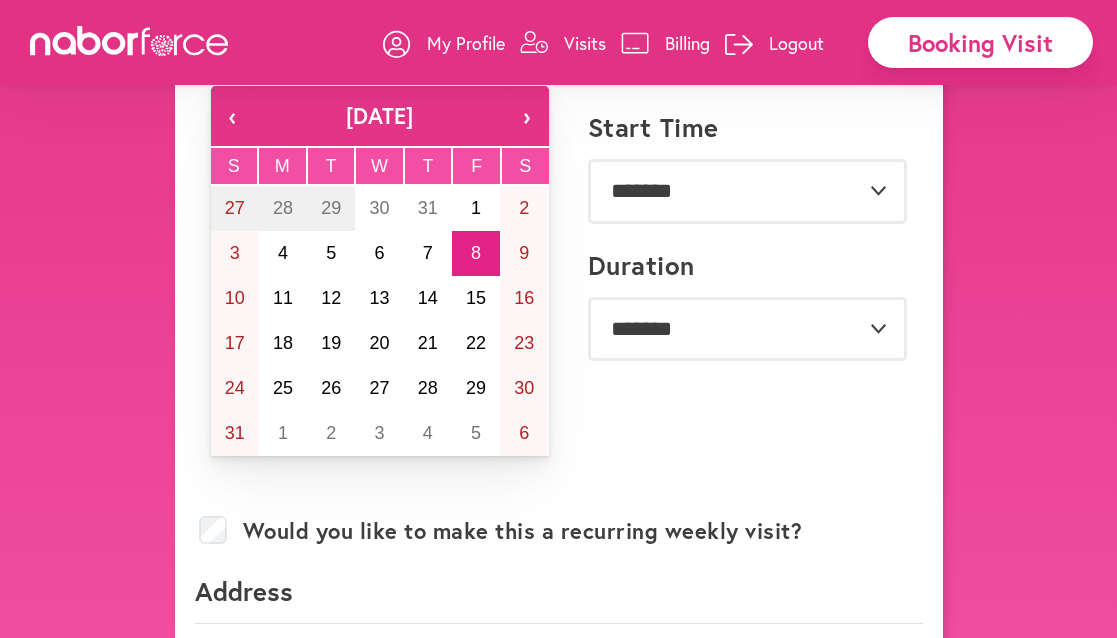 click on "Would you like to make this a recurring weekly visit?" at bounding box center [559, 534] 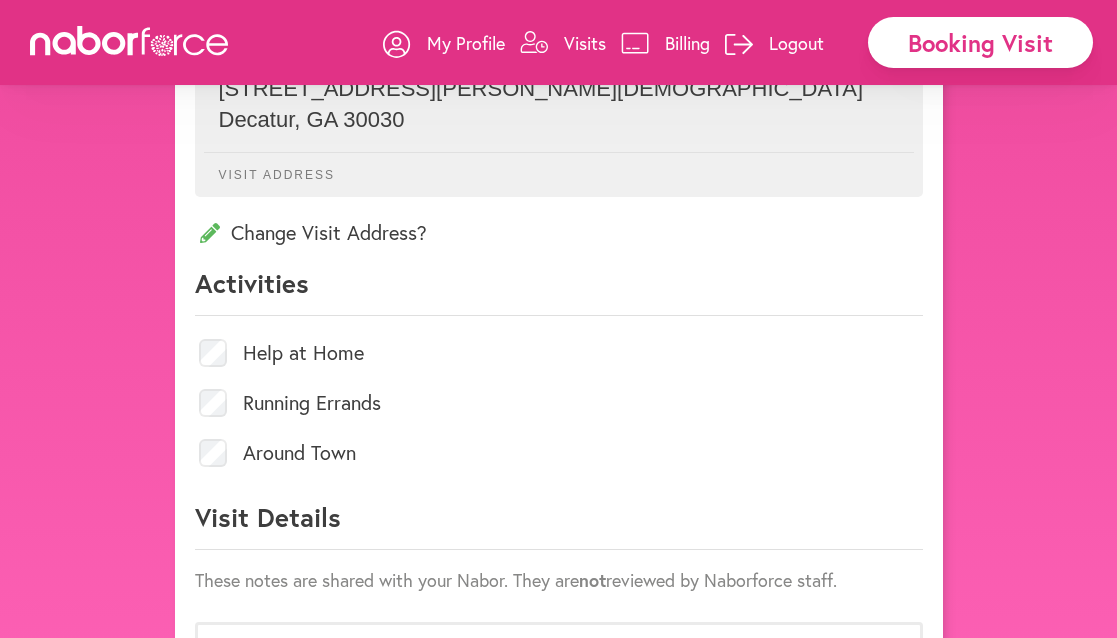 scroll, scrollTop: 791, scrollLeft: 0, axis: vertical 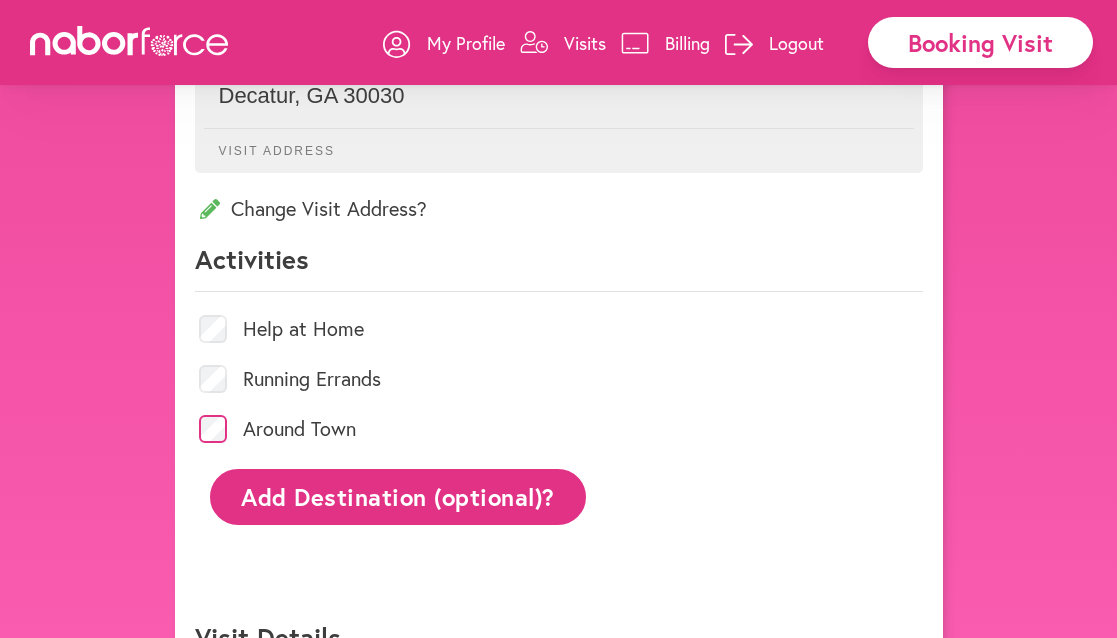 click on "Add Destination (optional)?" 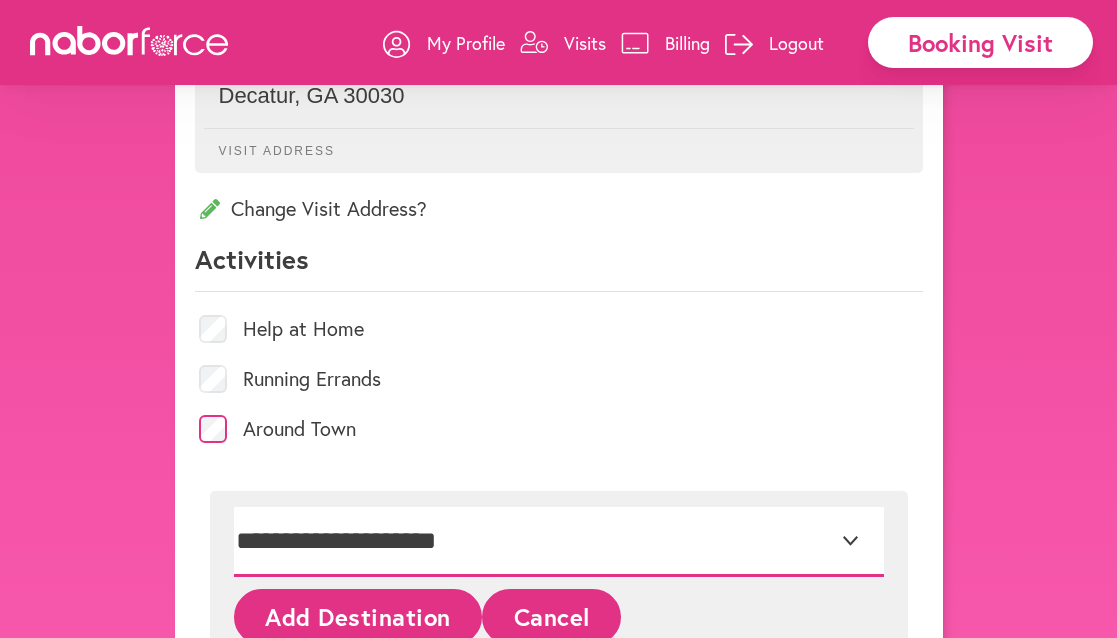 select on "*" 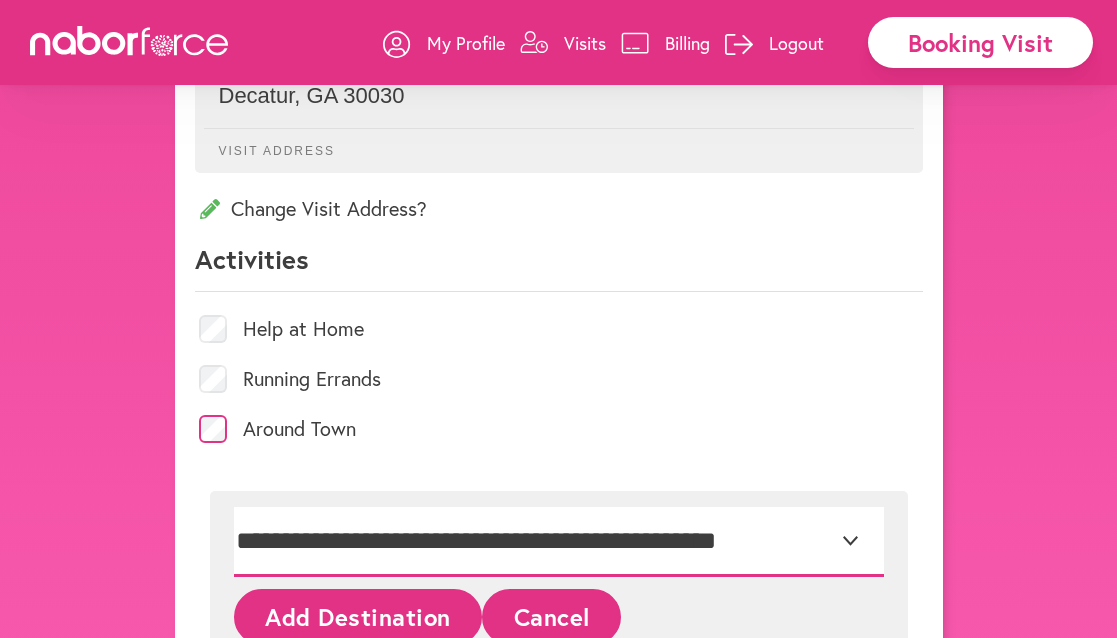 click on "**********" at bounding box center (0, 0) 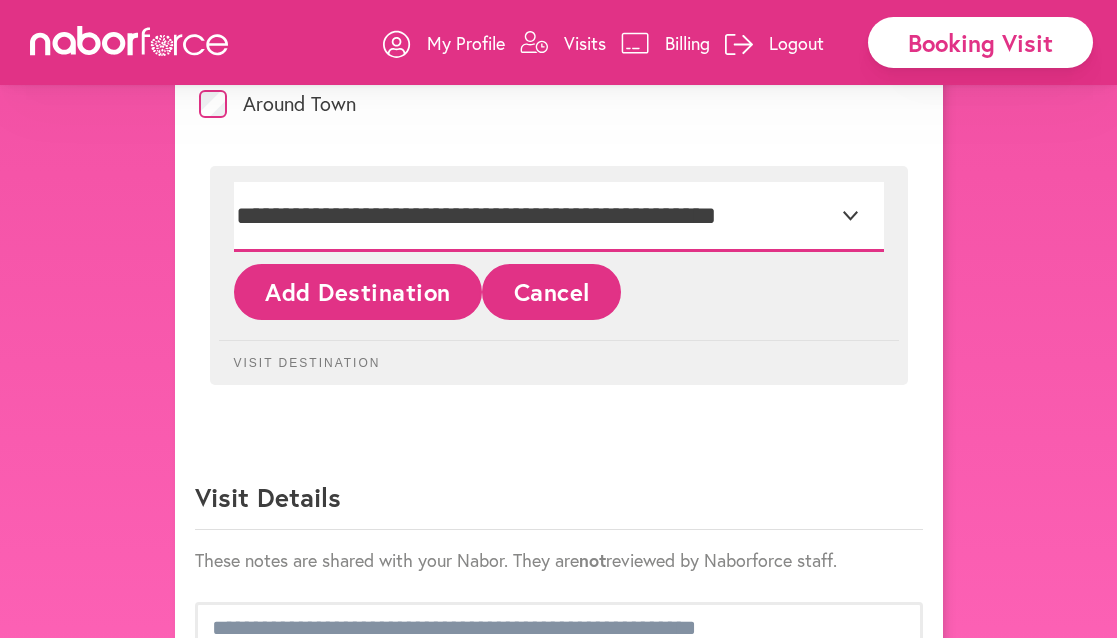 scroll, scrollTop: 1118, scrollLeft: 0, axis: vertical 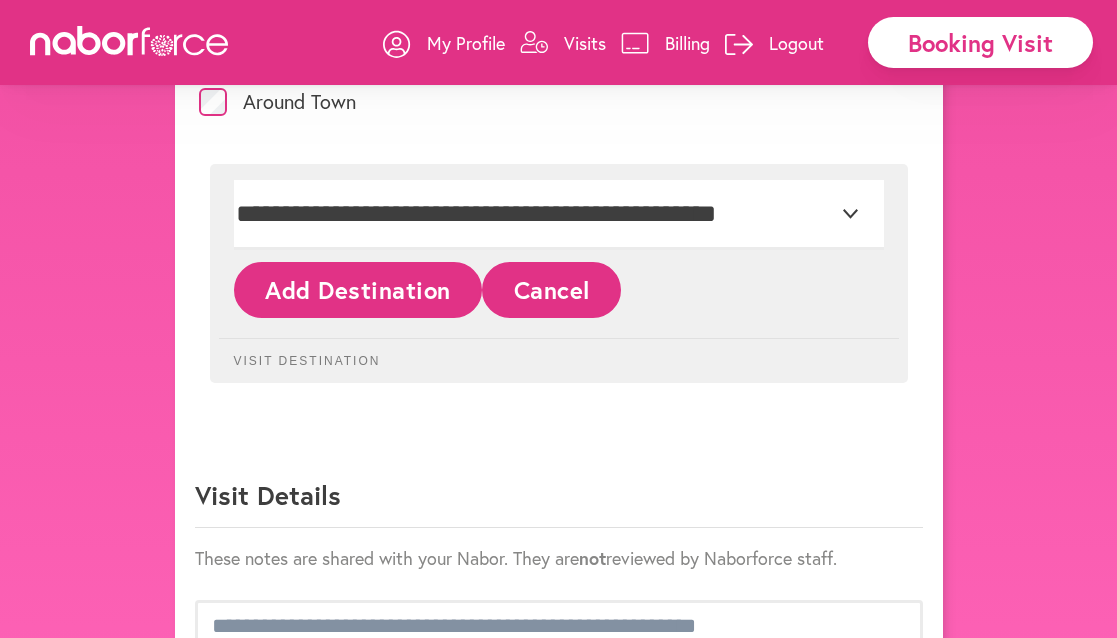 click on "**********" at bounding box center [559, 273] 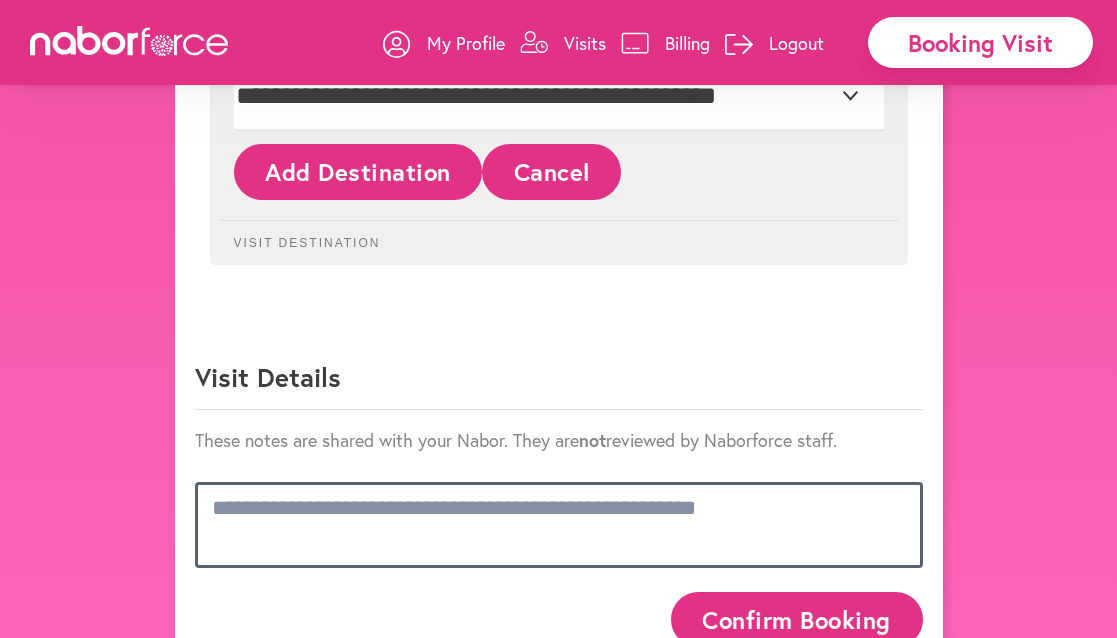 click at bounding box center [559, 525] 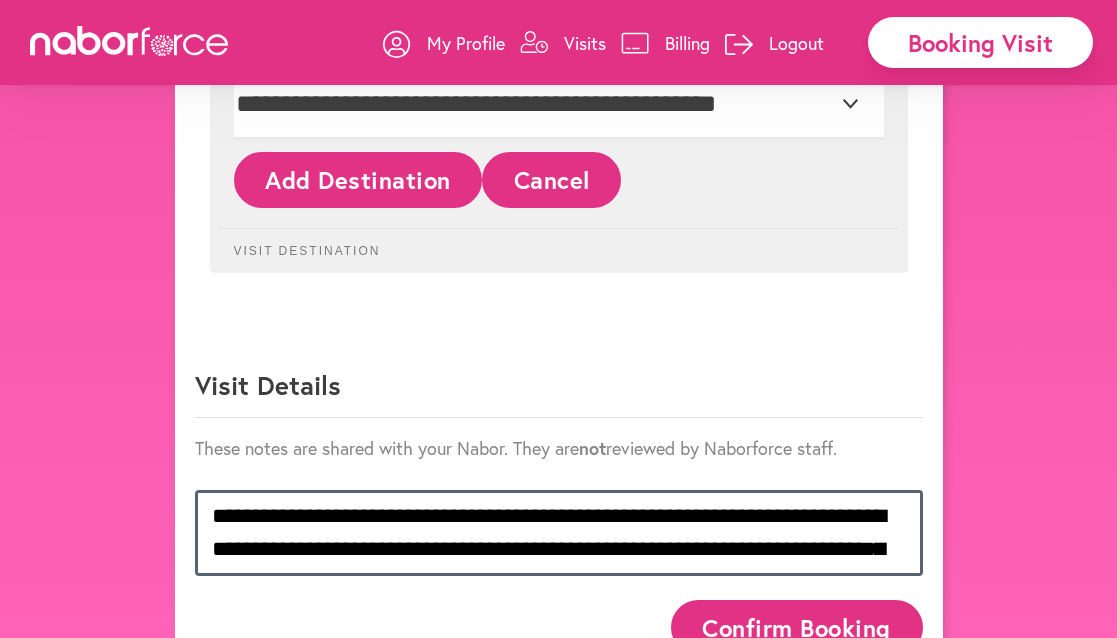 scroll, scrollTop: 27, scrollLeft: 0, axis: vertical 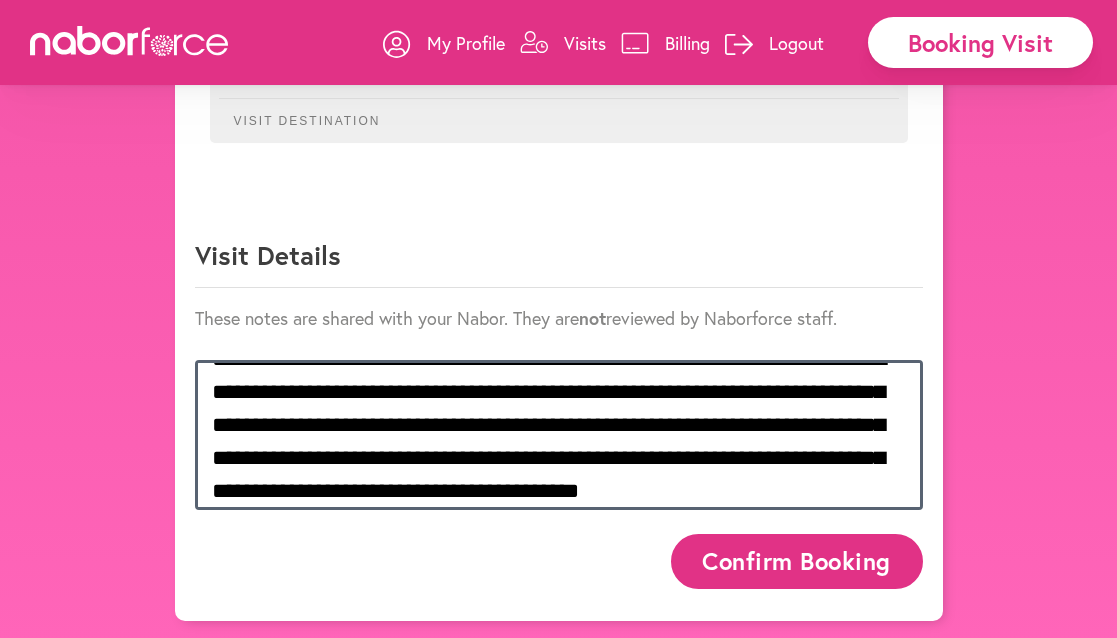 type on "**********" 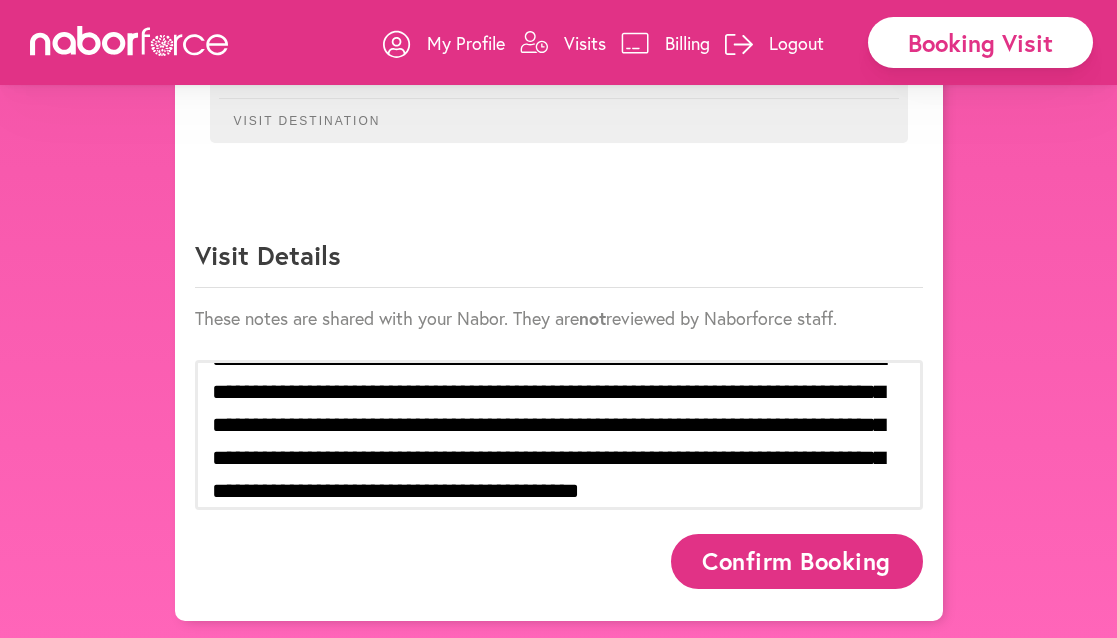 click on "Confirm Booking" at bounding box center (797, 561) 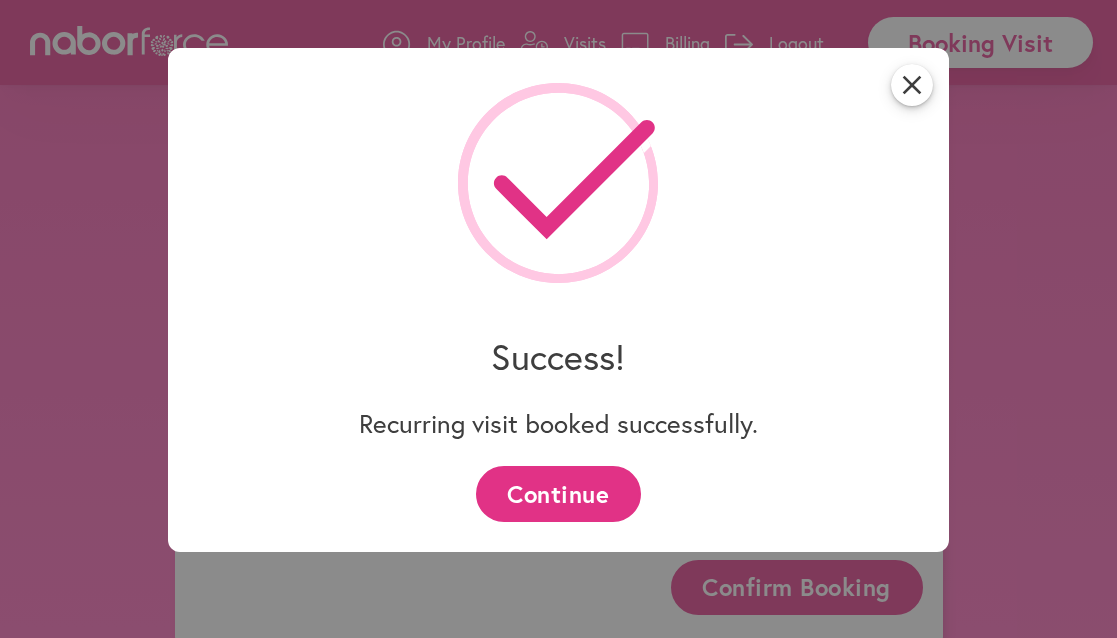 click on "close Success! Recurring visit booked successfully. Continue" at bounding box center [559, 300] 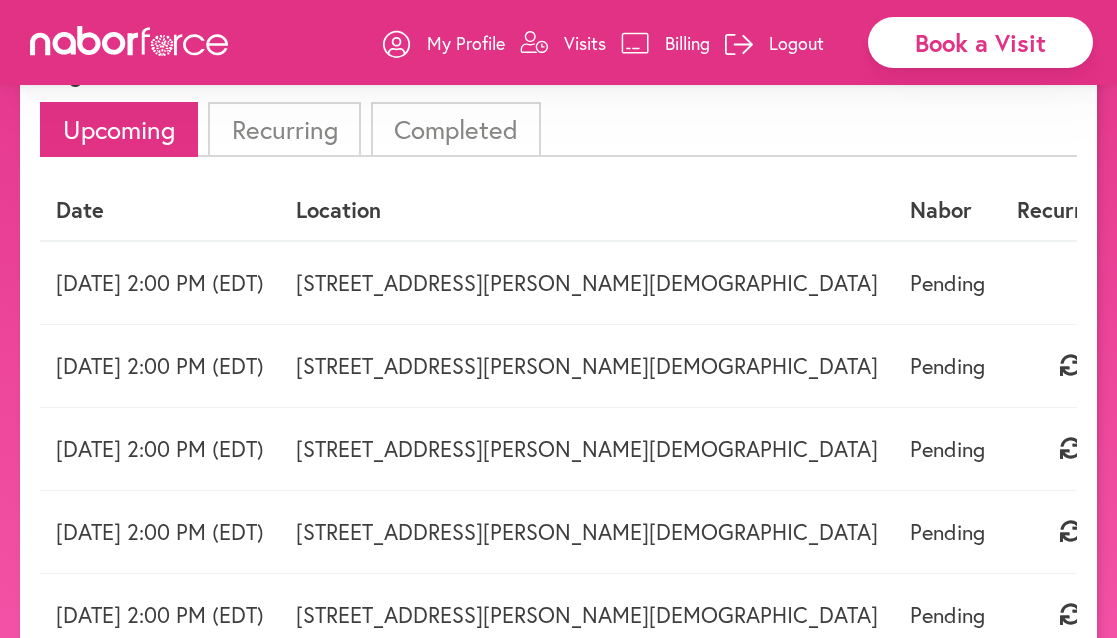 scroll, scrollTop: 194, scrollLeft: 0, axis: vertical 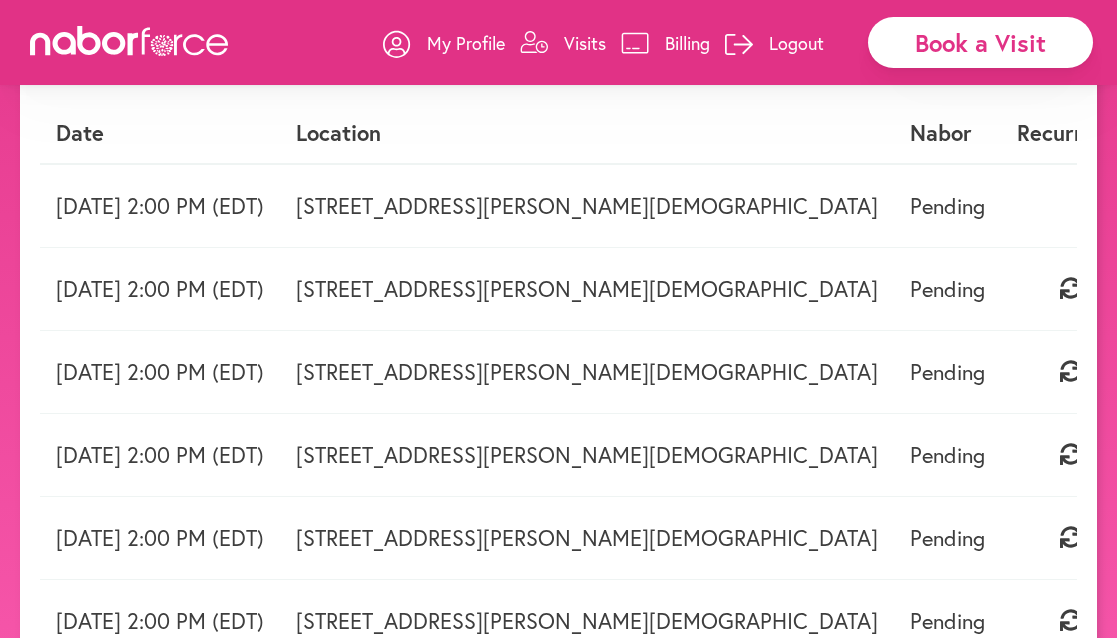 click on "Book a Visit" at bounding box center (980, 42) 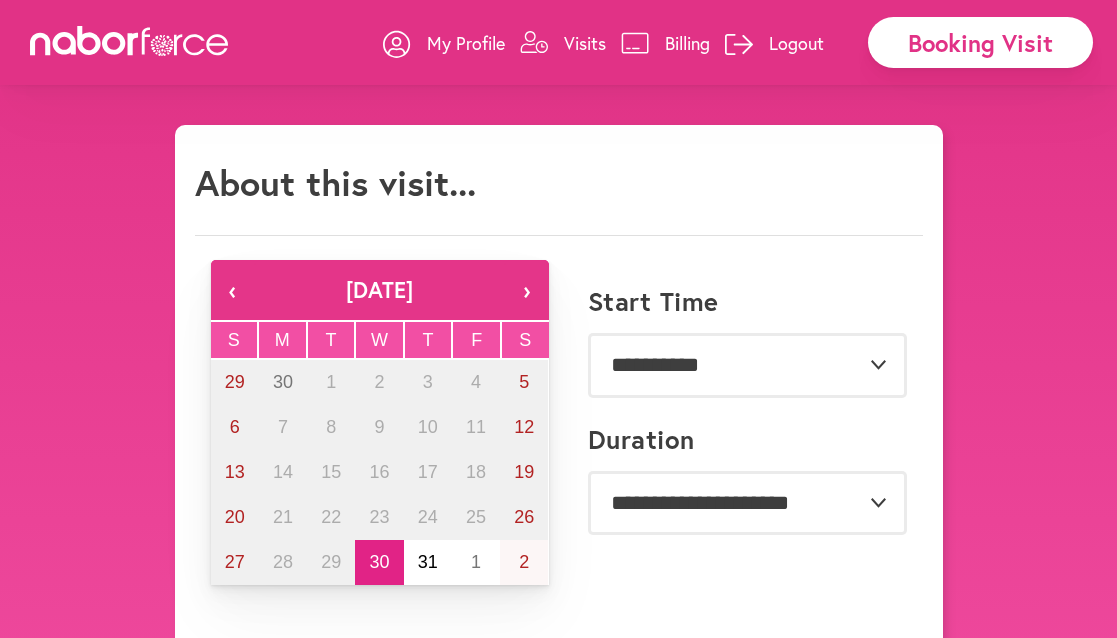 scroll, scrollTop: 9, scrollLeft: 0, axis: vertical 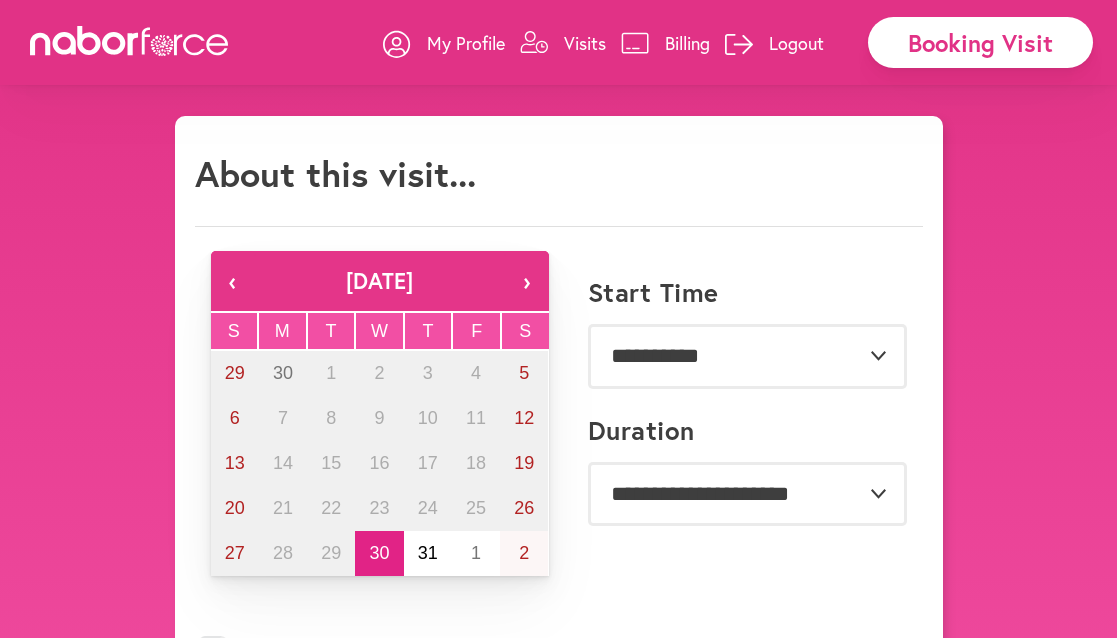 click on "›" at bounding box center [527, 281] 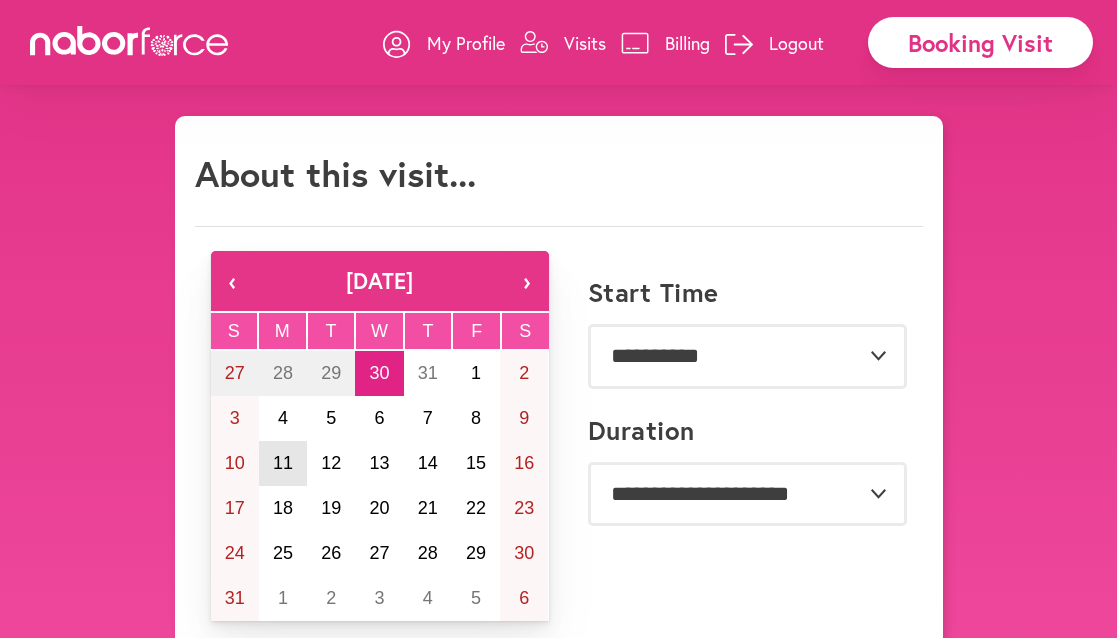click on "11" at bounding box center [283, 463] 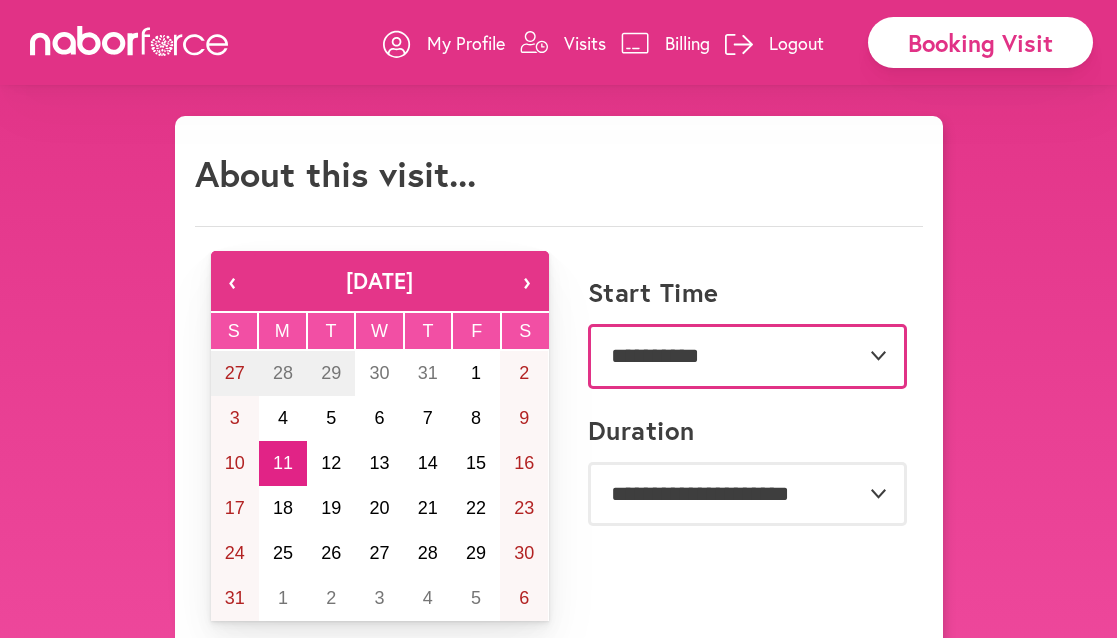 click on "**********" at bounding box center (747, 356) 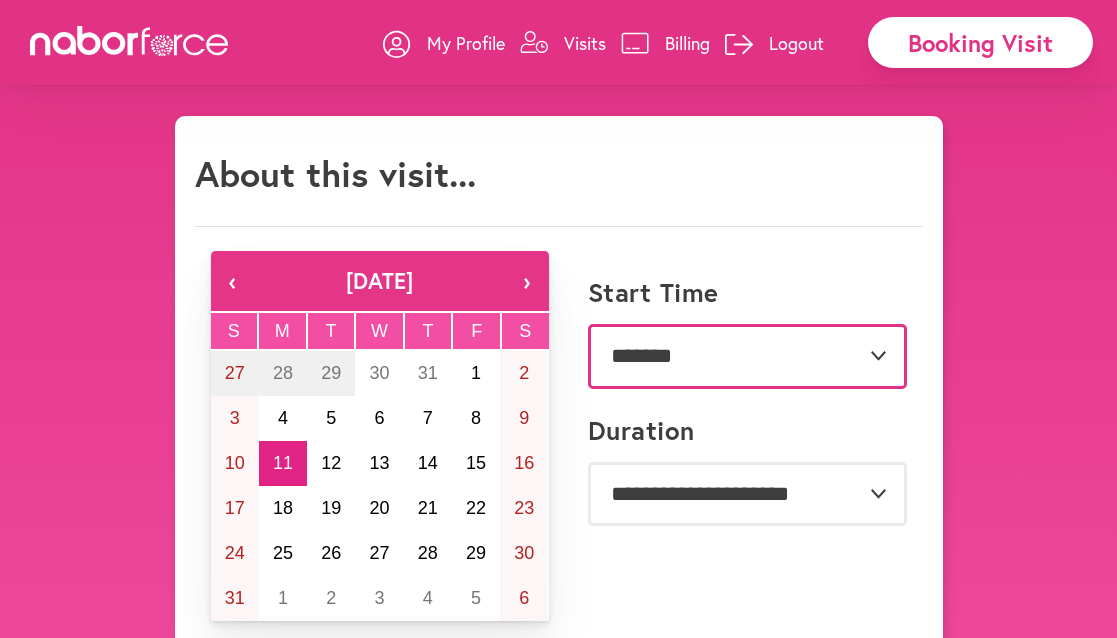 click on "*******" at bounding box center [0, 0] 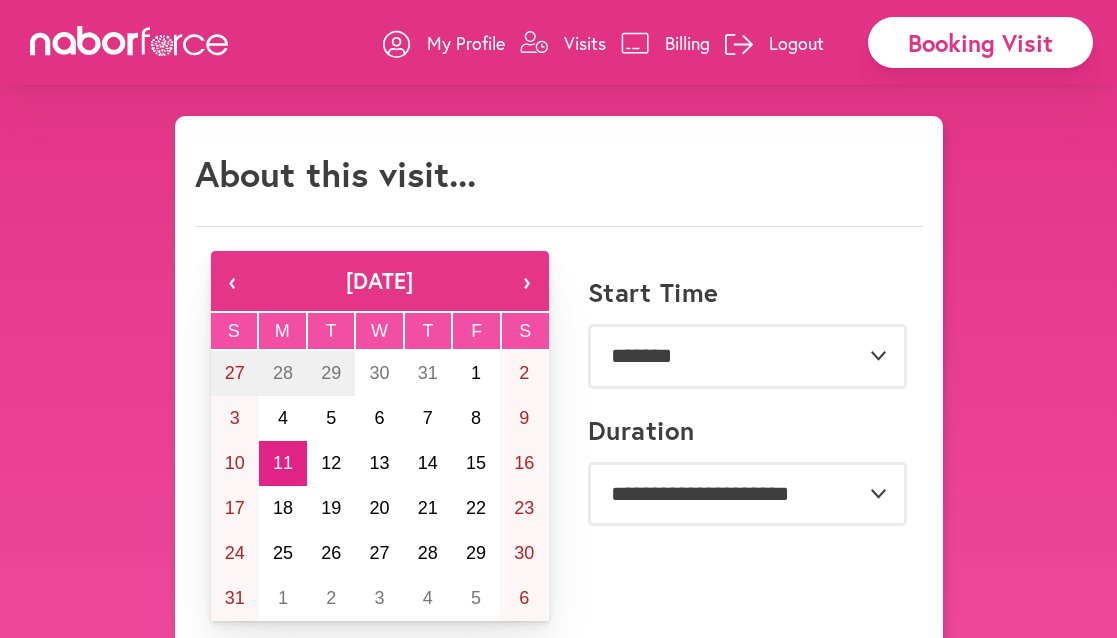 click on "**********" at bounding box center [738, 520] 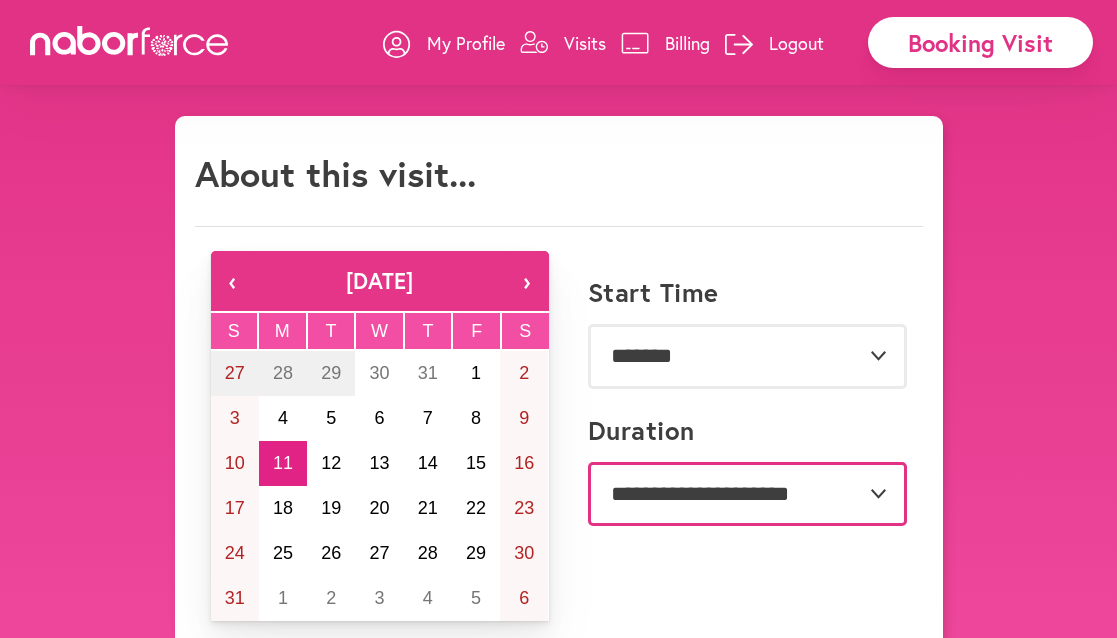 click on "**********" at bounding box center [747, 494] 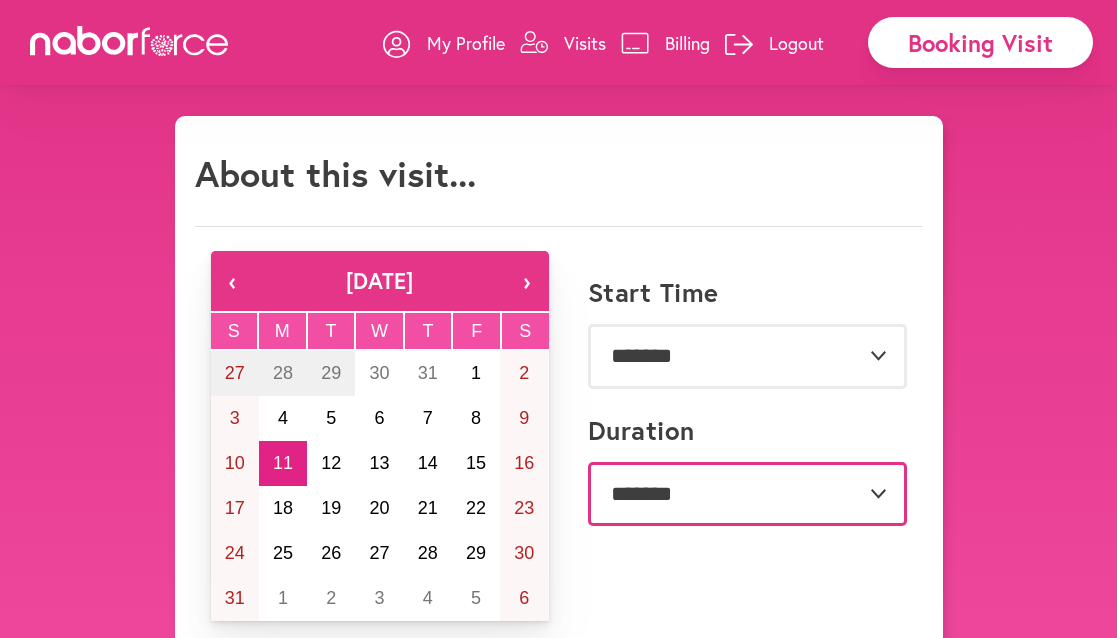 click on "*******" at bounding box center (0, 0) 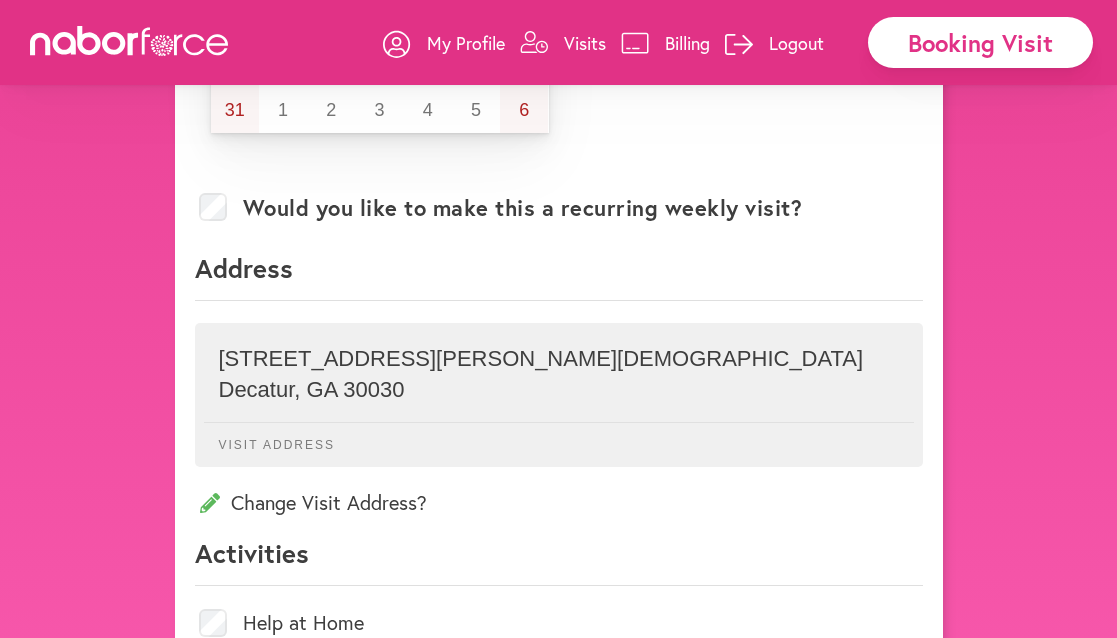 scroll, scrollTop: 505, scrollLeft: 0, axis: vertical 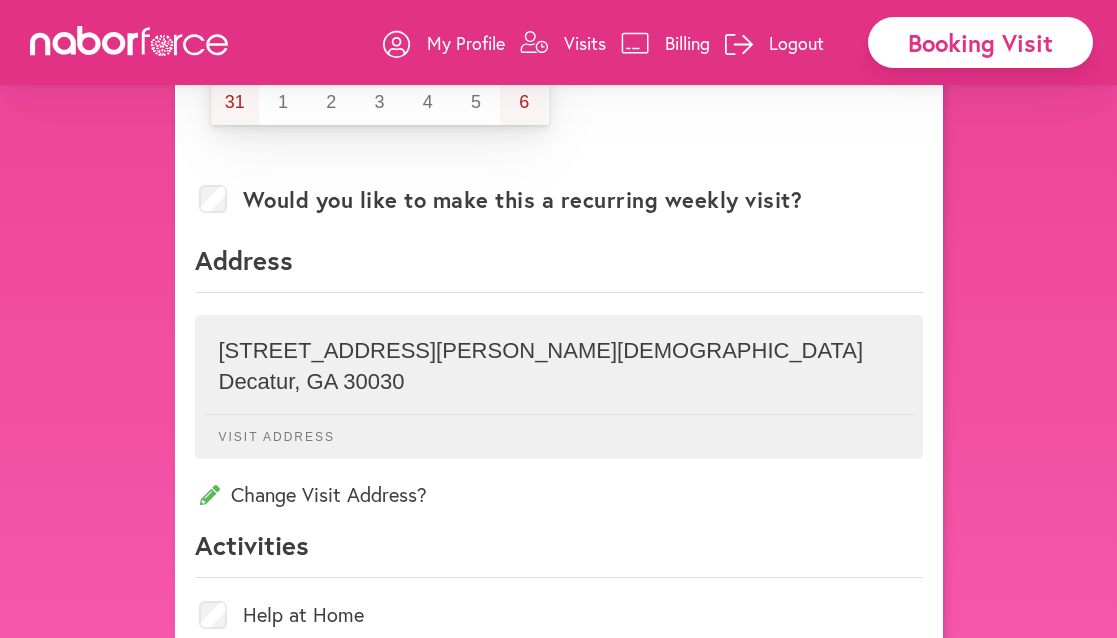click at bounding box center [211, 203] 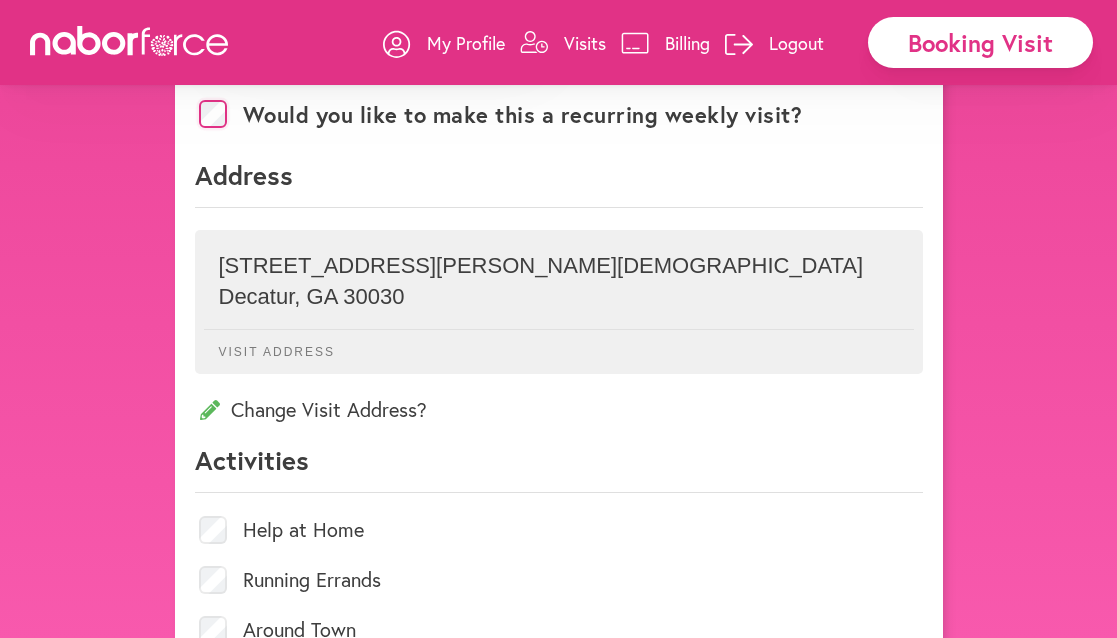 scroll, scrollTop: 681, scrollLeft: 0, axis: vertical 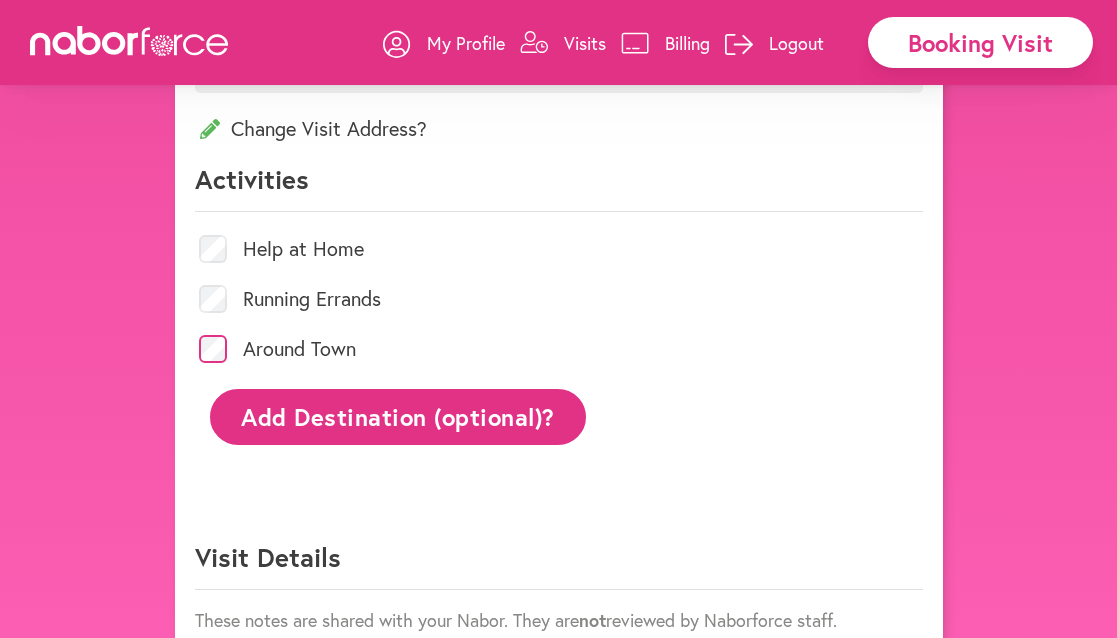 click on "Add Destination (optional)?" 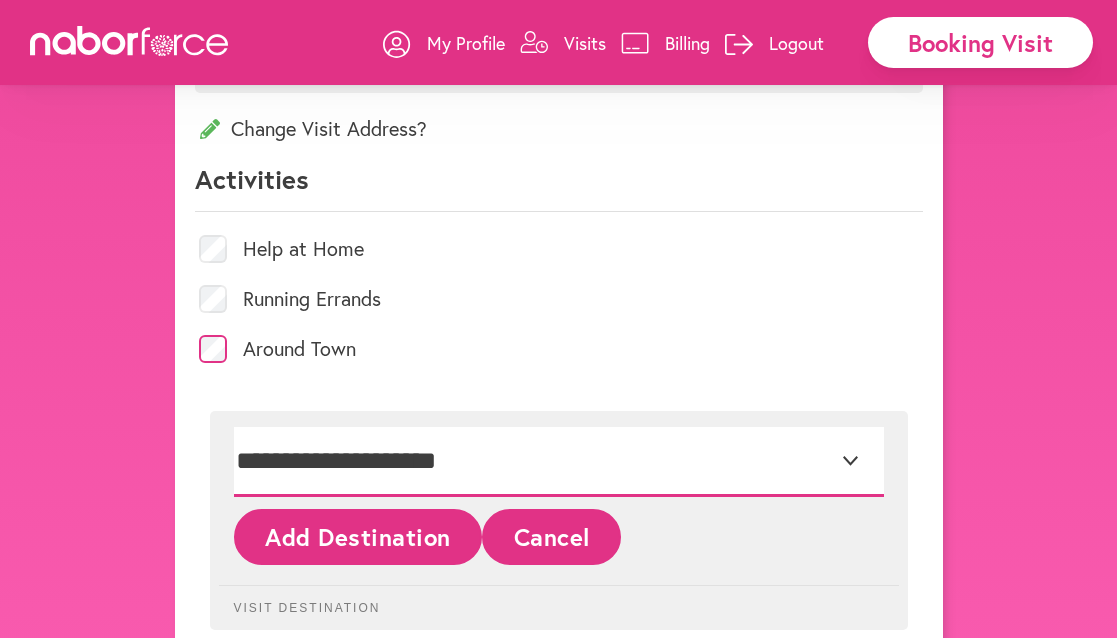 select on "*" 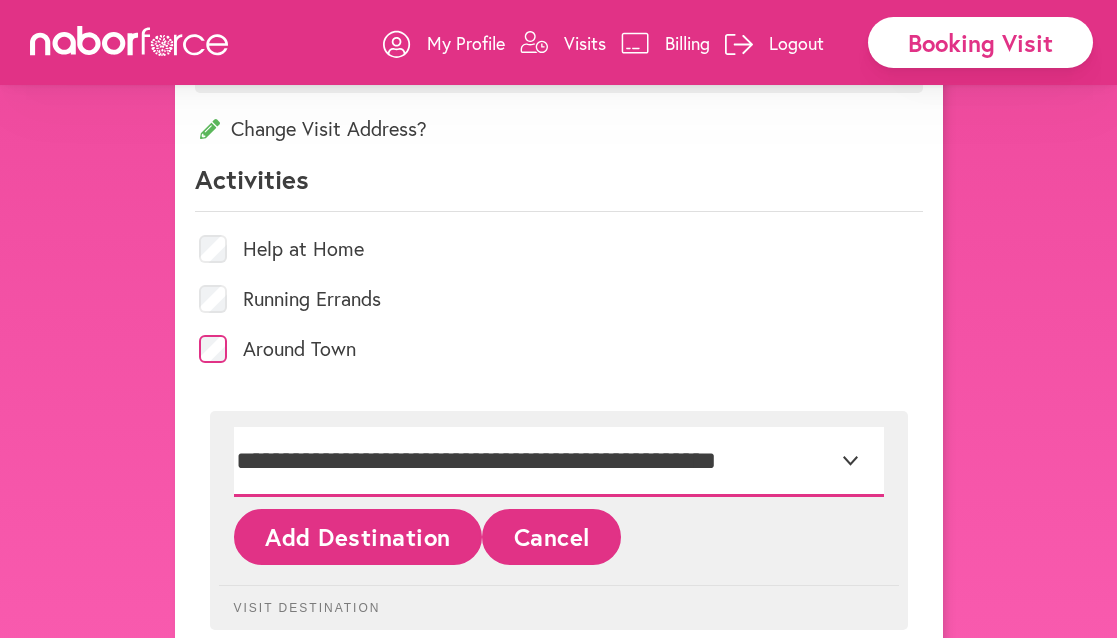 click on "**********" at bounding box center [0, 0] 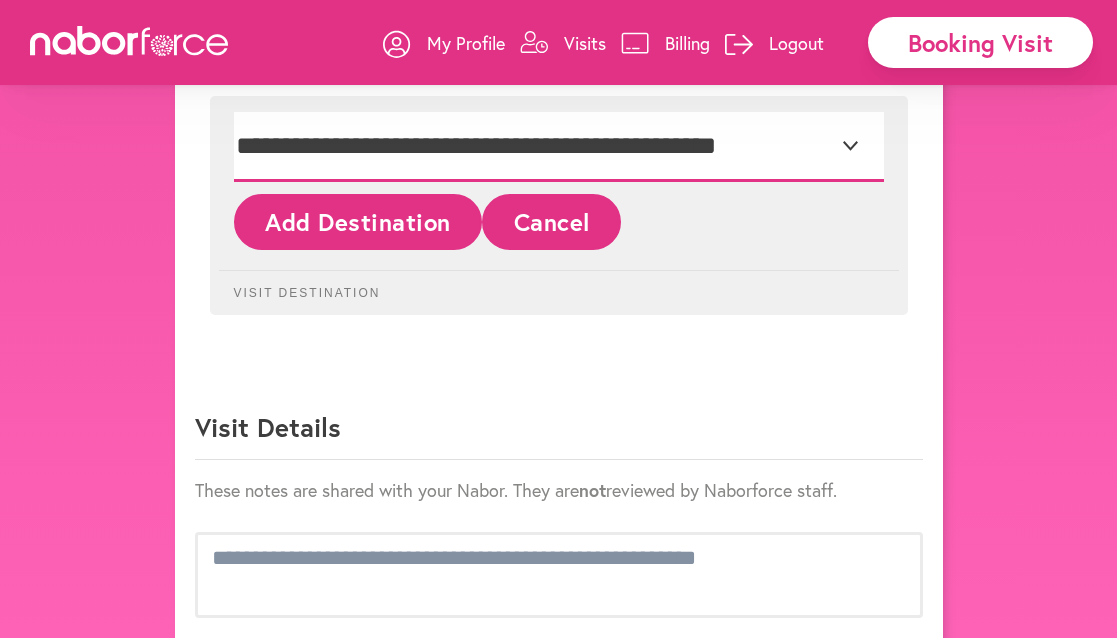 scroll, scrollTop: 1294, scrollLeft: 0, axis: vertical 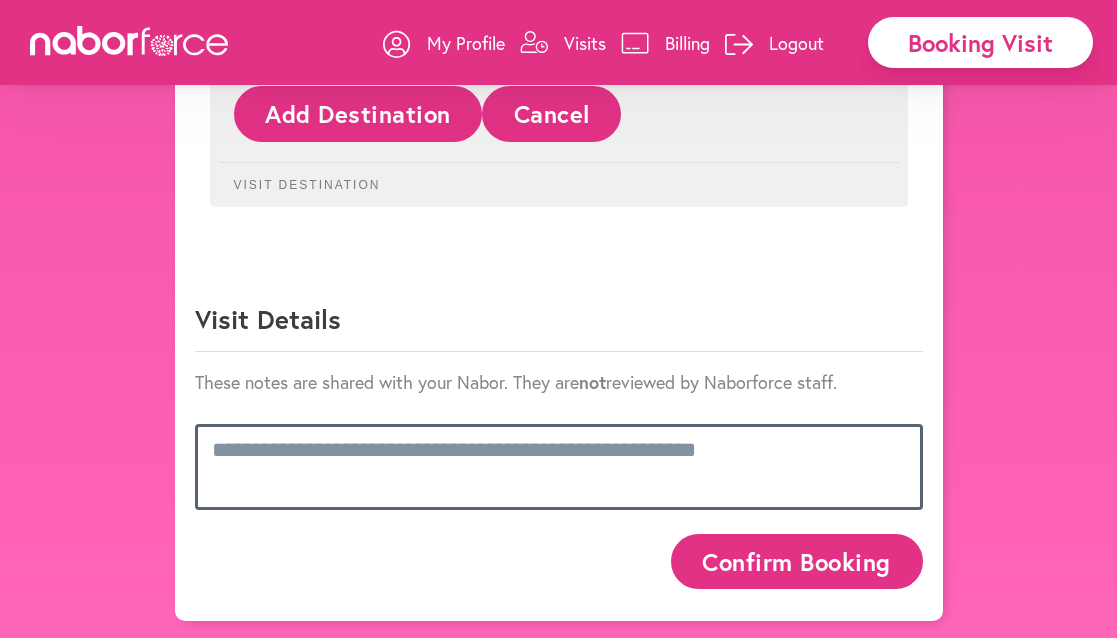 click at bounding box center (559, 467) 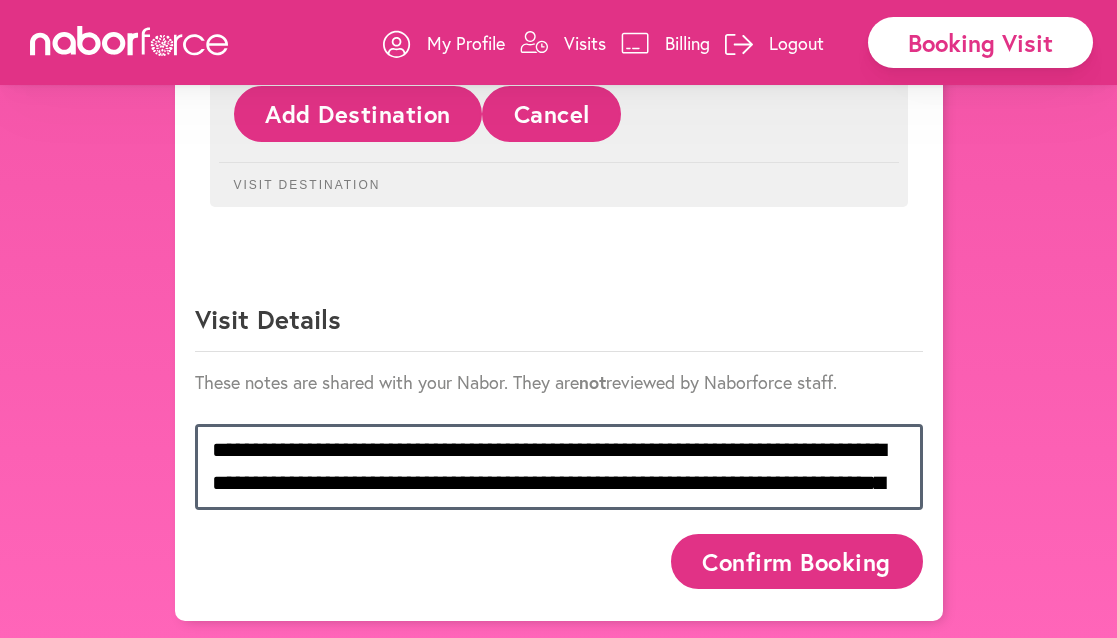 scroll, scrollTop: 1228, scrollLeft: 0, axis: vertical 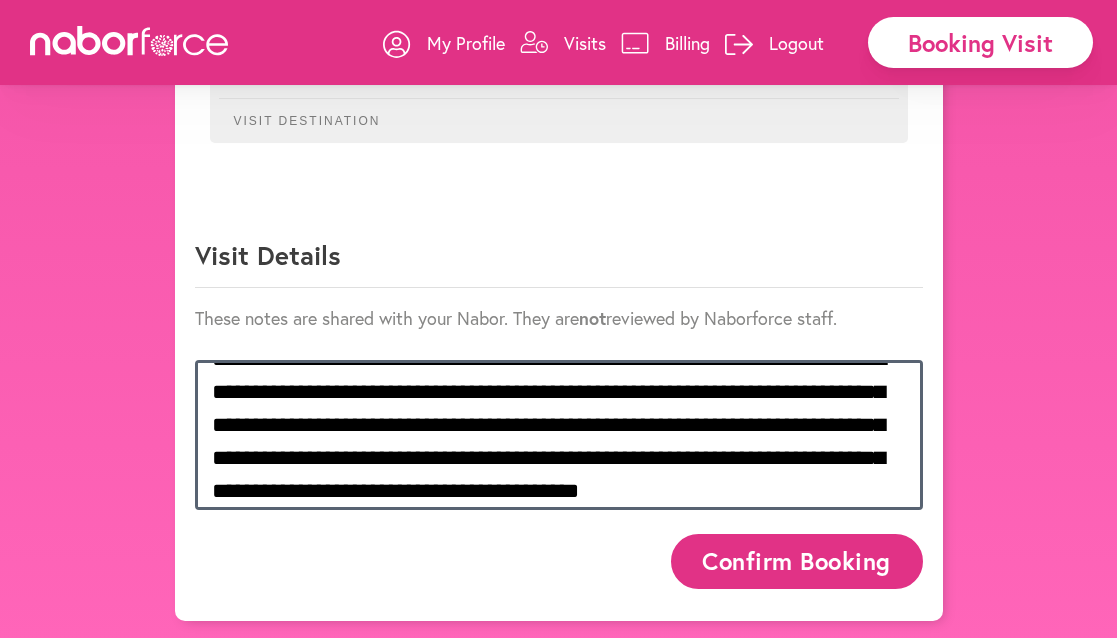 type on "**********" 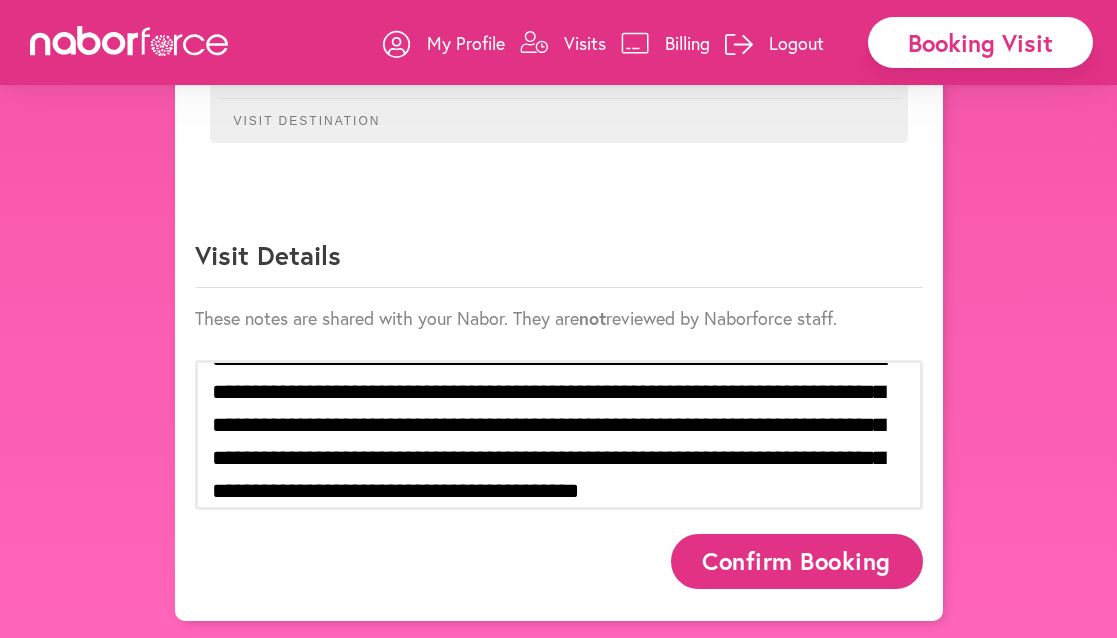 click on "Confirm Booking" at bounding box center [797, 561] 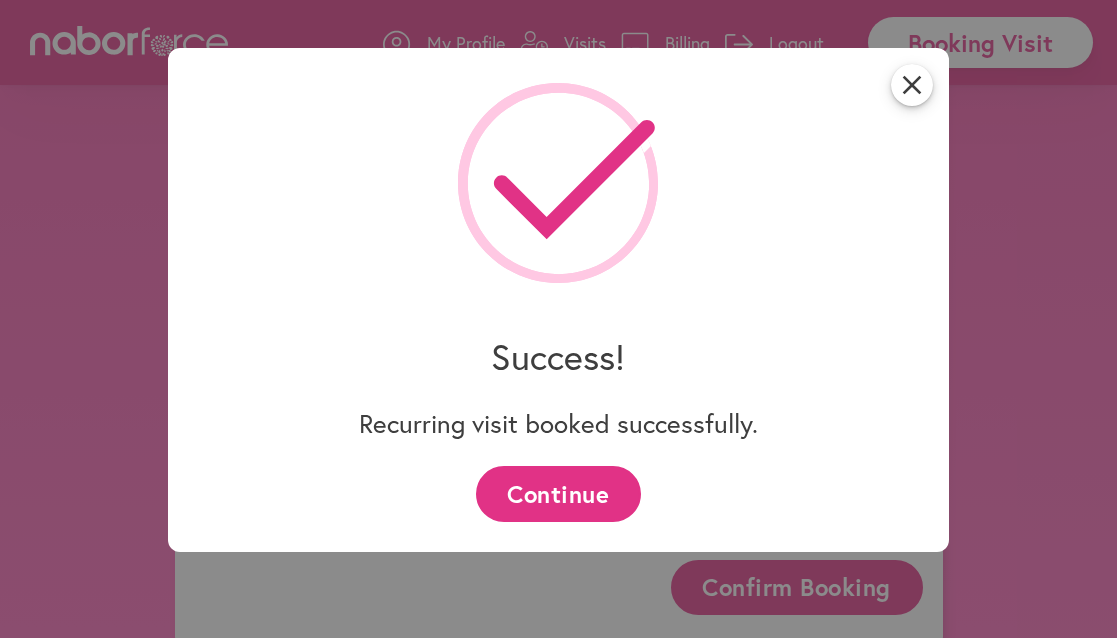click on "Continue" at bounding box center (558, 493) 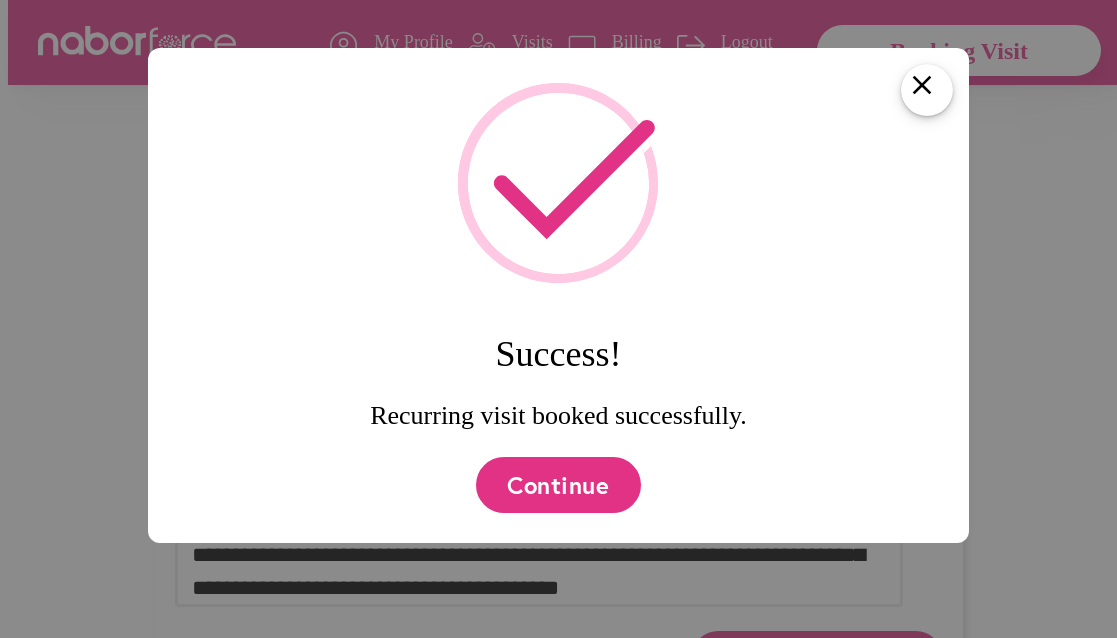 scroll, scrollTop: 0, scrollLeft: 0, axis: both 